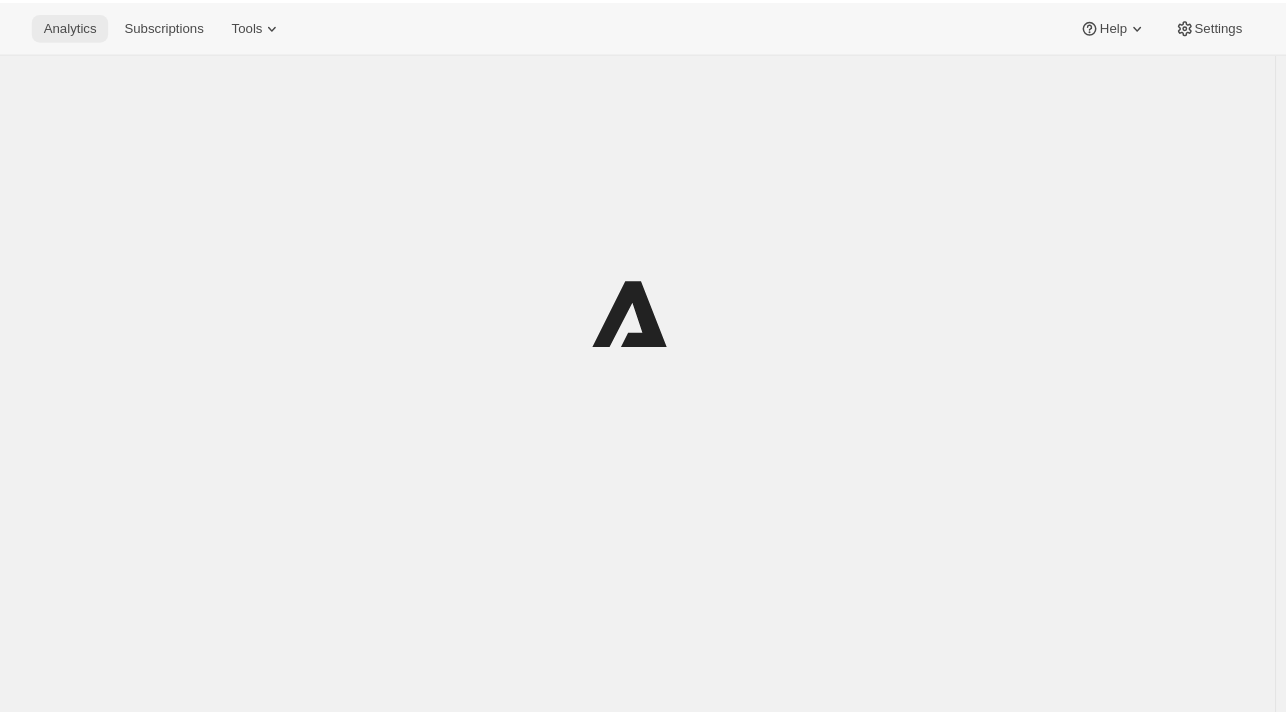scroll, scrollTop: 0, scrollLeft: 0, axis: both 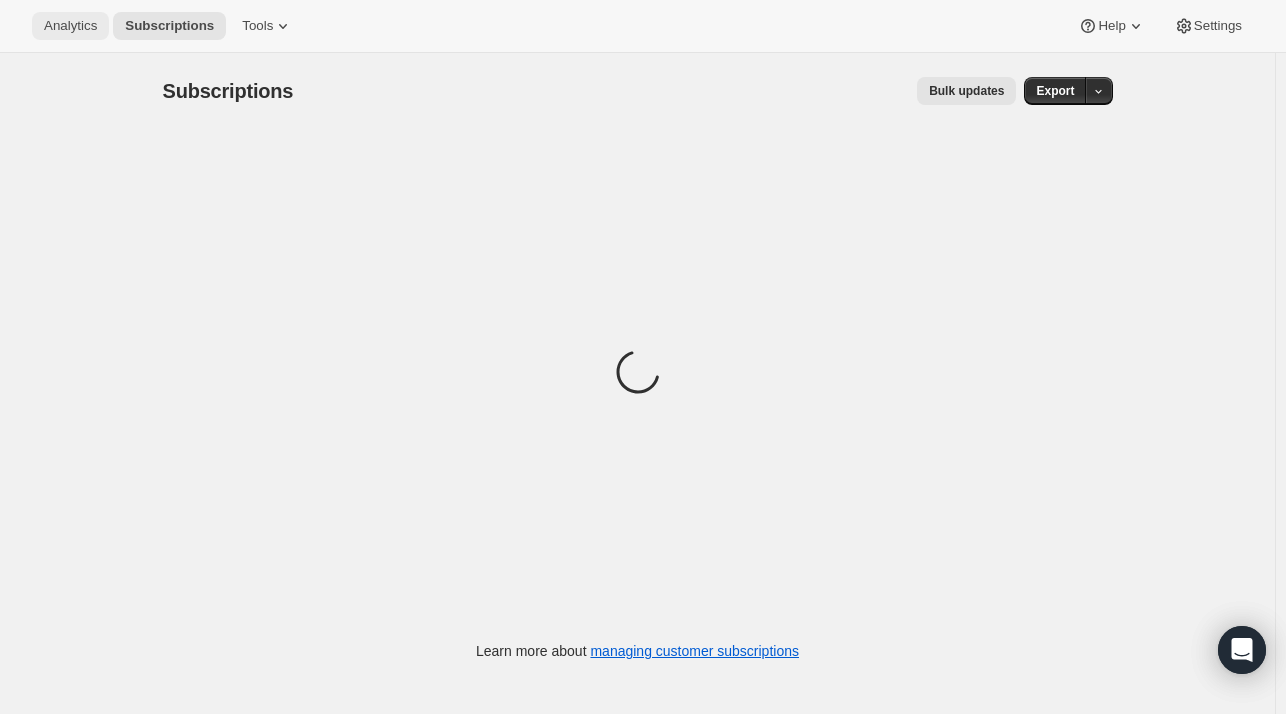 click on "Analytics" at bounding box center (70, 26) 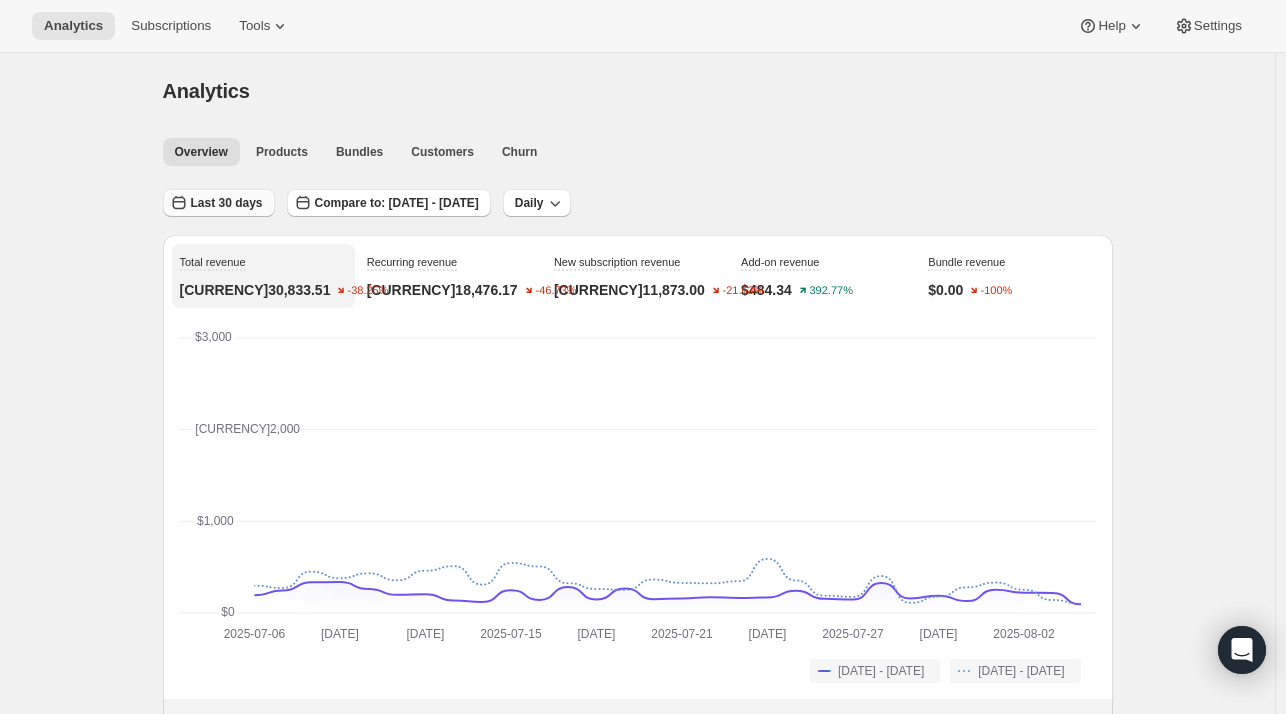 click on "Last 30 days" at bounding box center [227, 203] 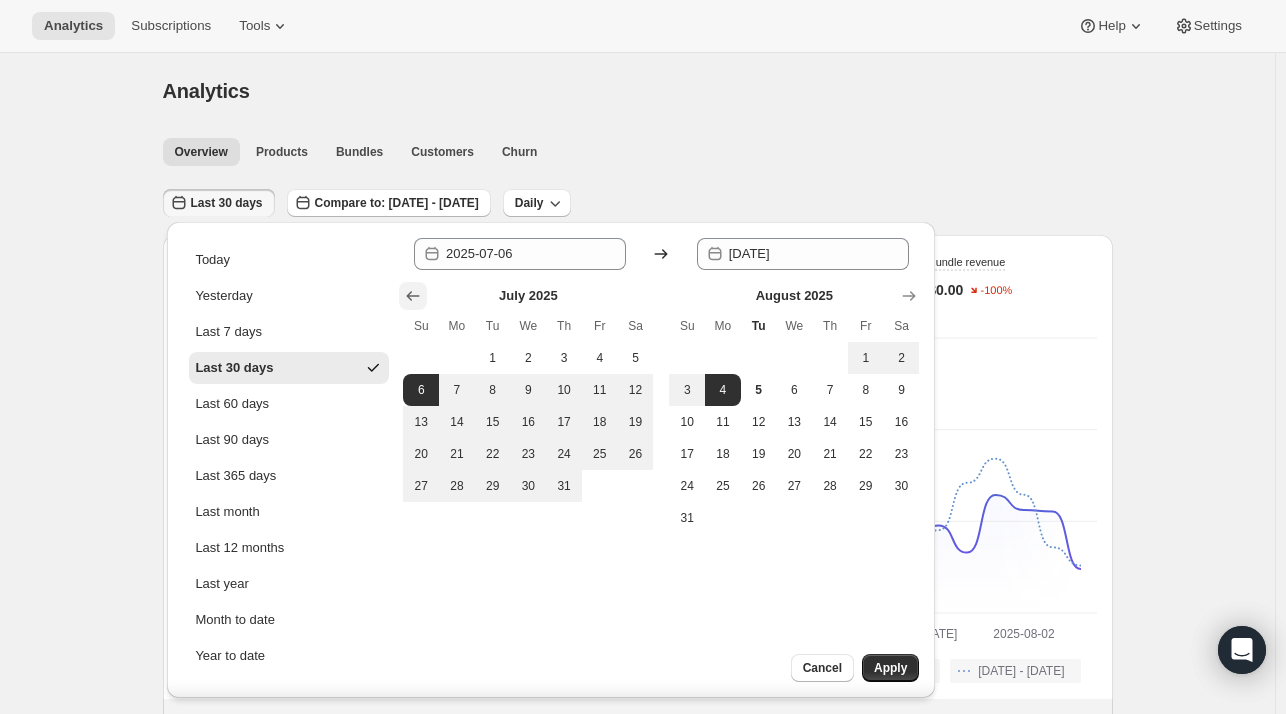 click 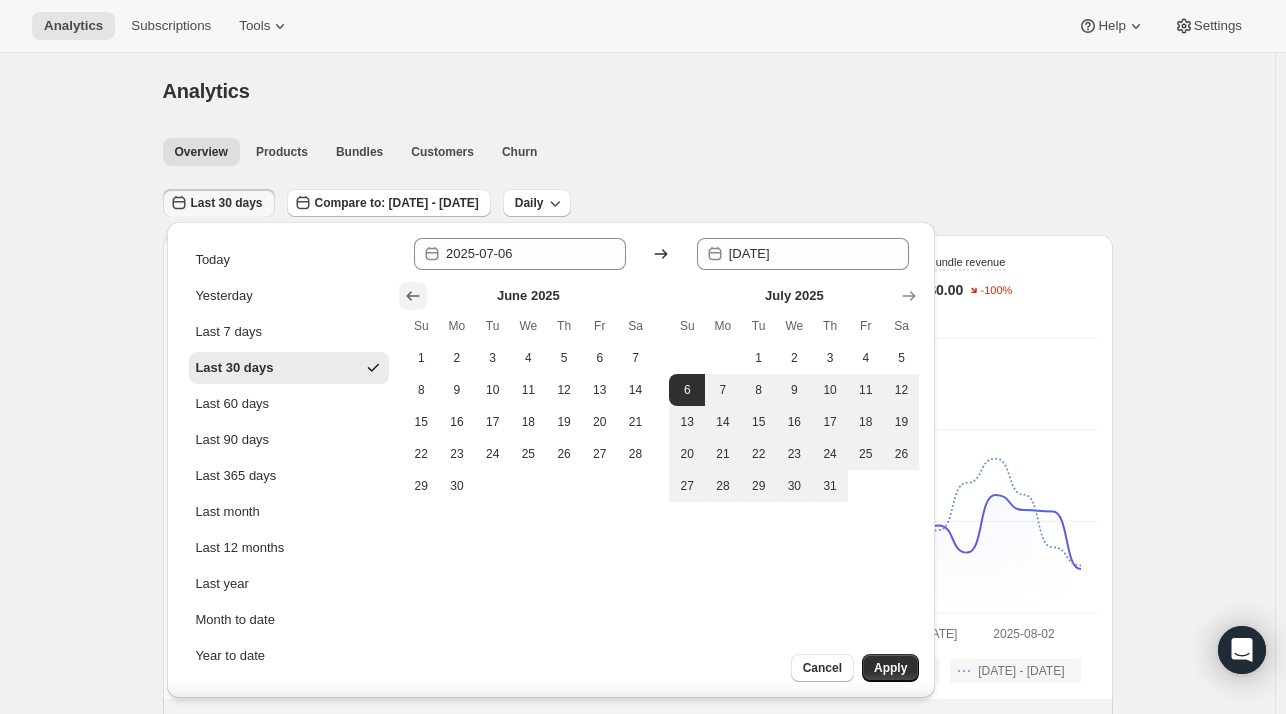 click 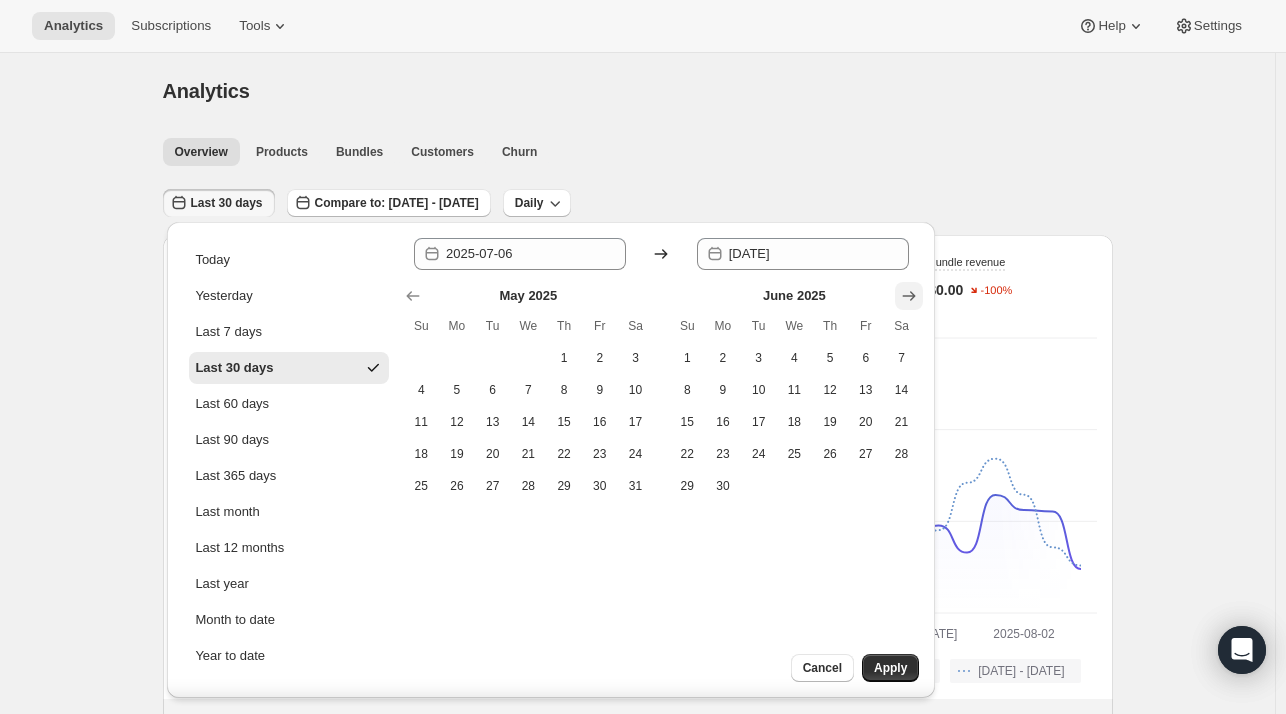click at bounding box center [909, 296] 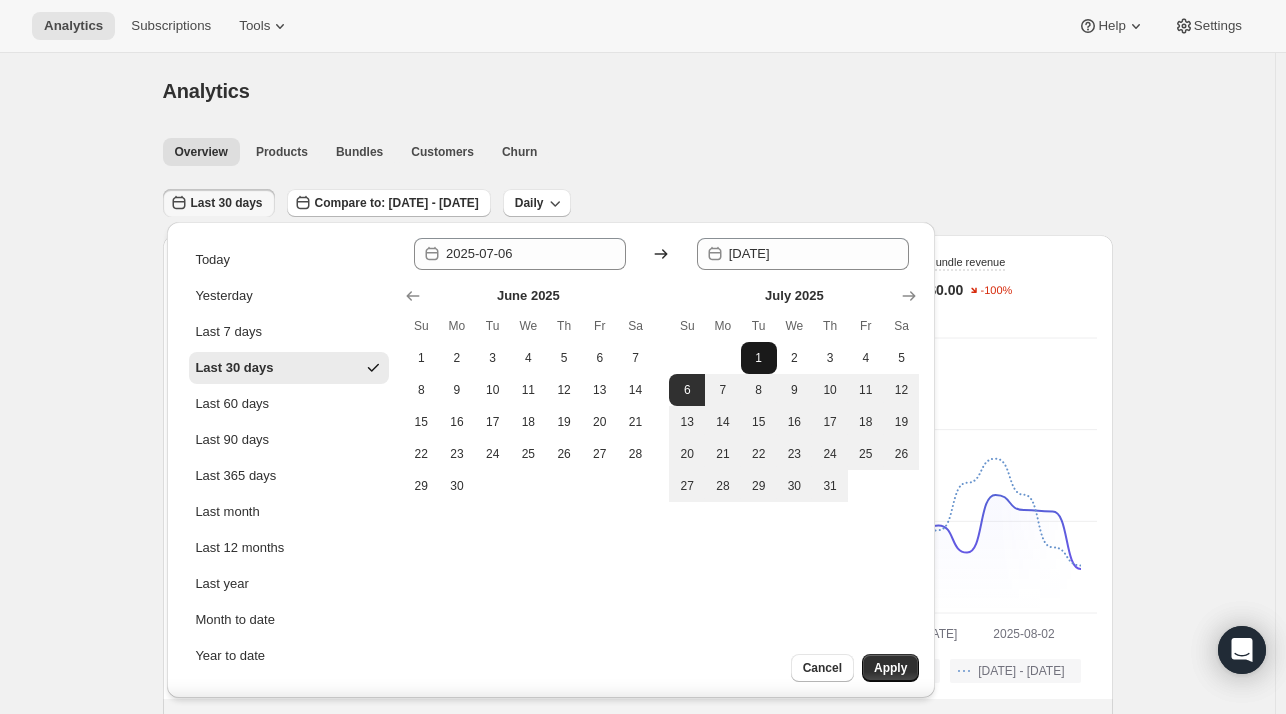 click on "1" at bounding box center (759, 358) 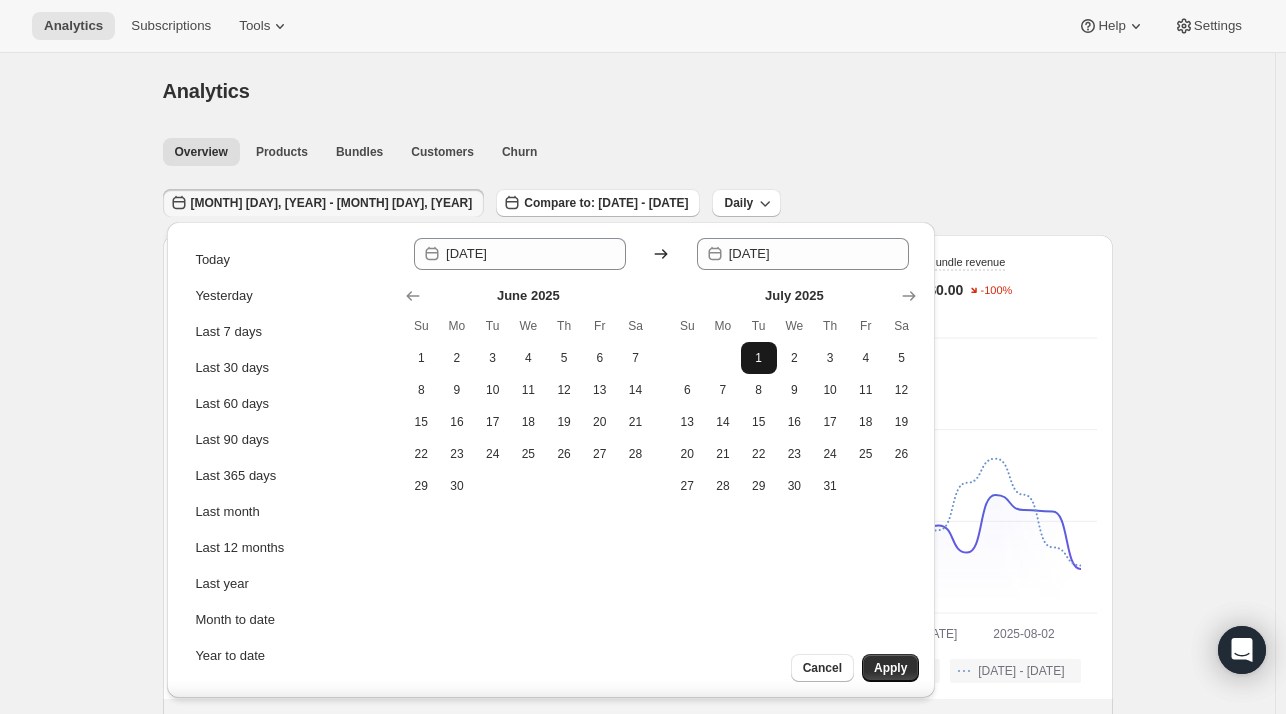 click on "1" at bounding box center [759, 358] 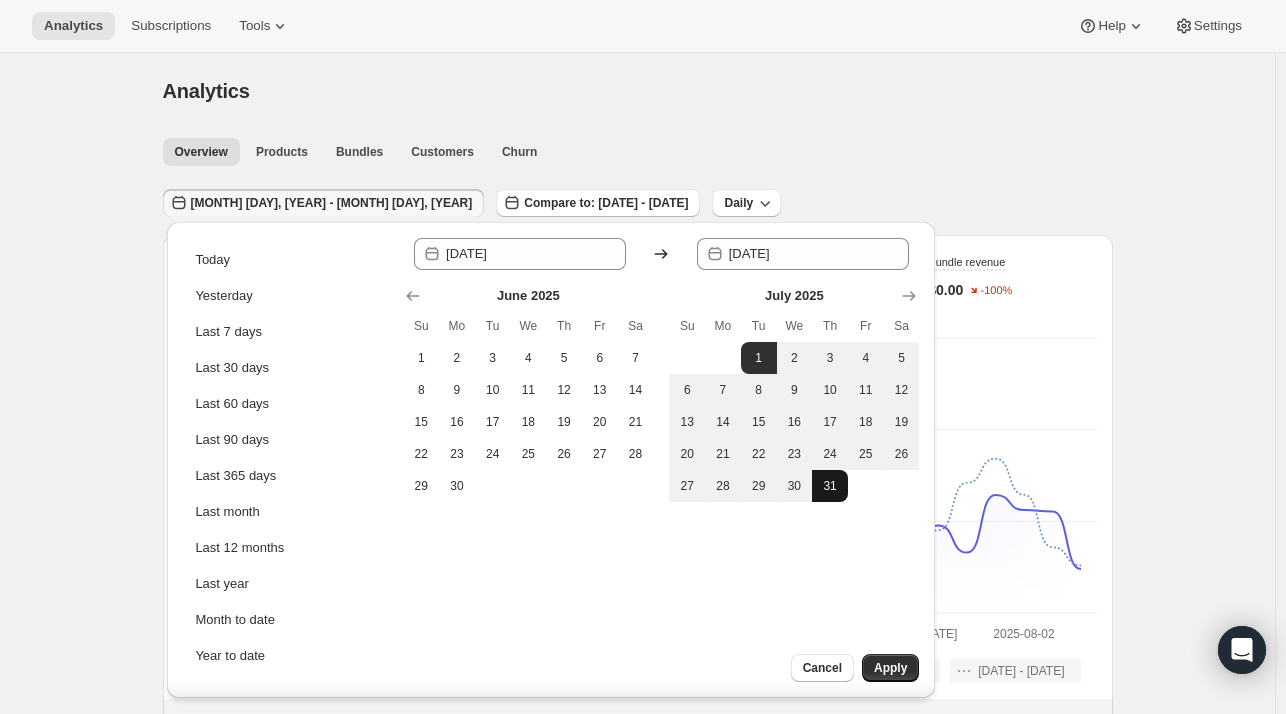 click on "31" at bounding box center (830, 486) 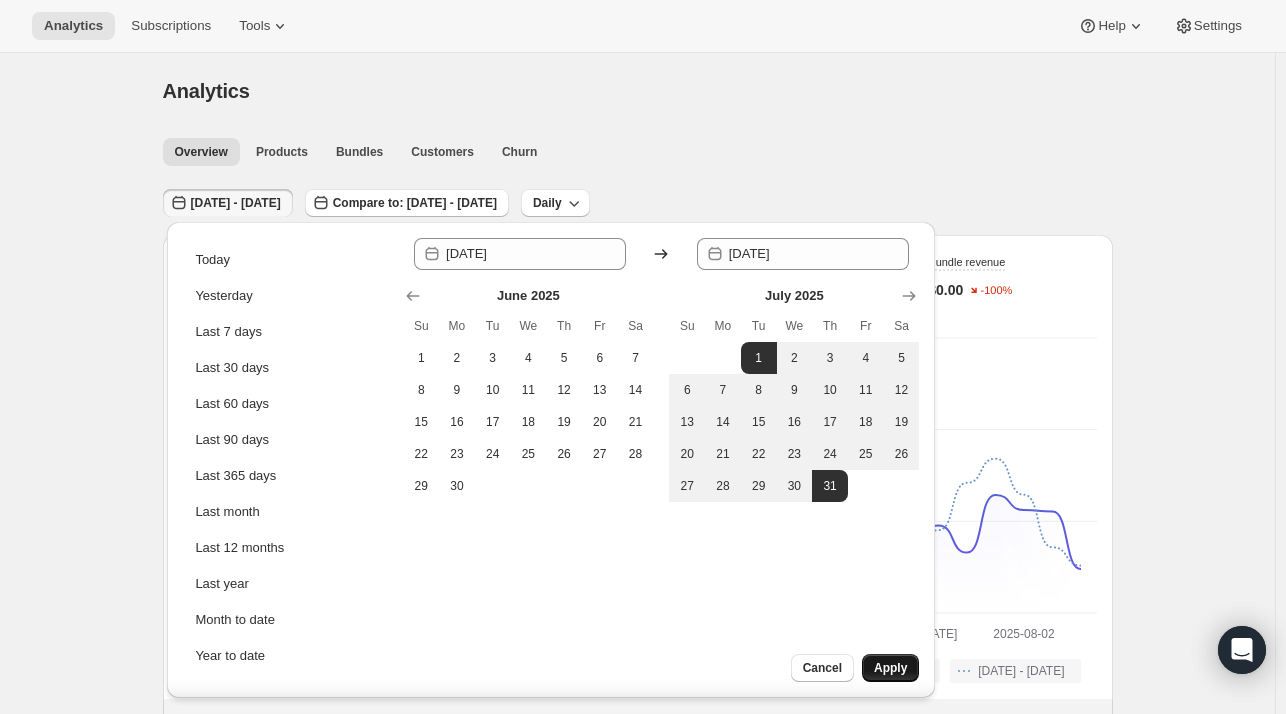 click on "Apply" at bounding box center (890, 668) 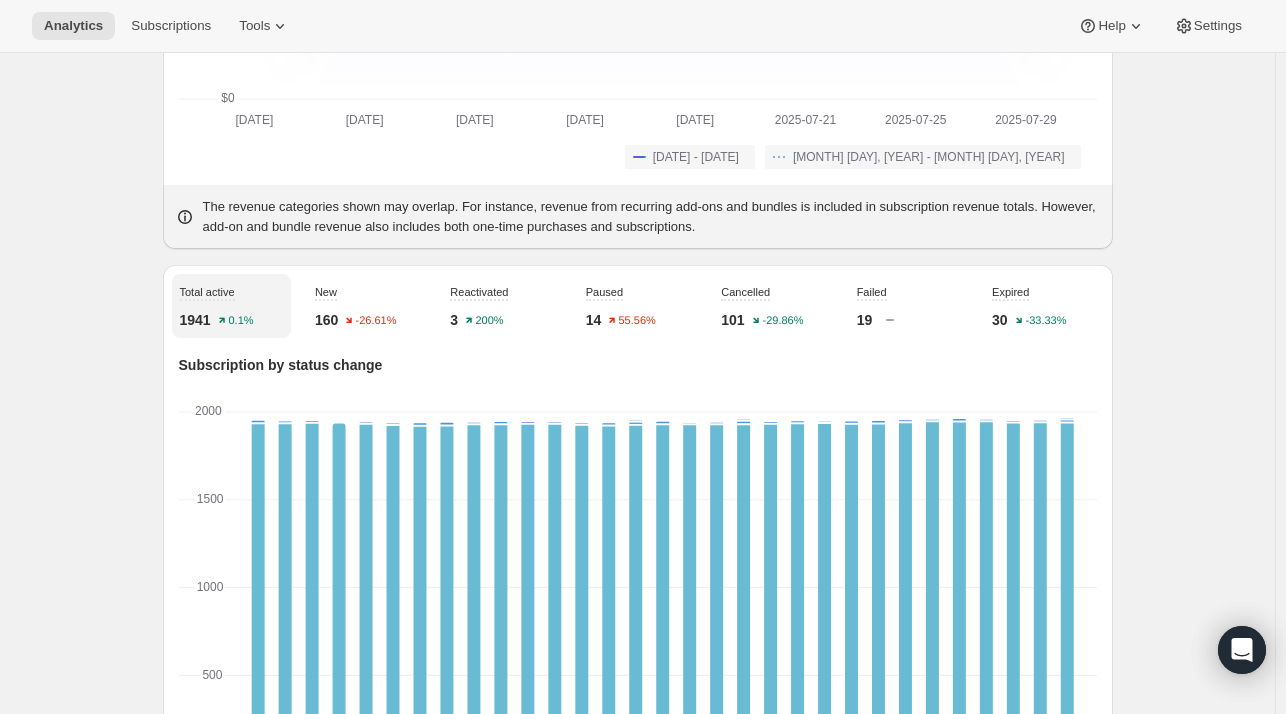 scroll, scrollTop: 0, scrollLeft: 0, axis: both 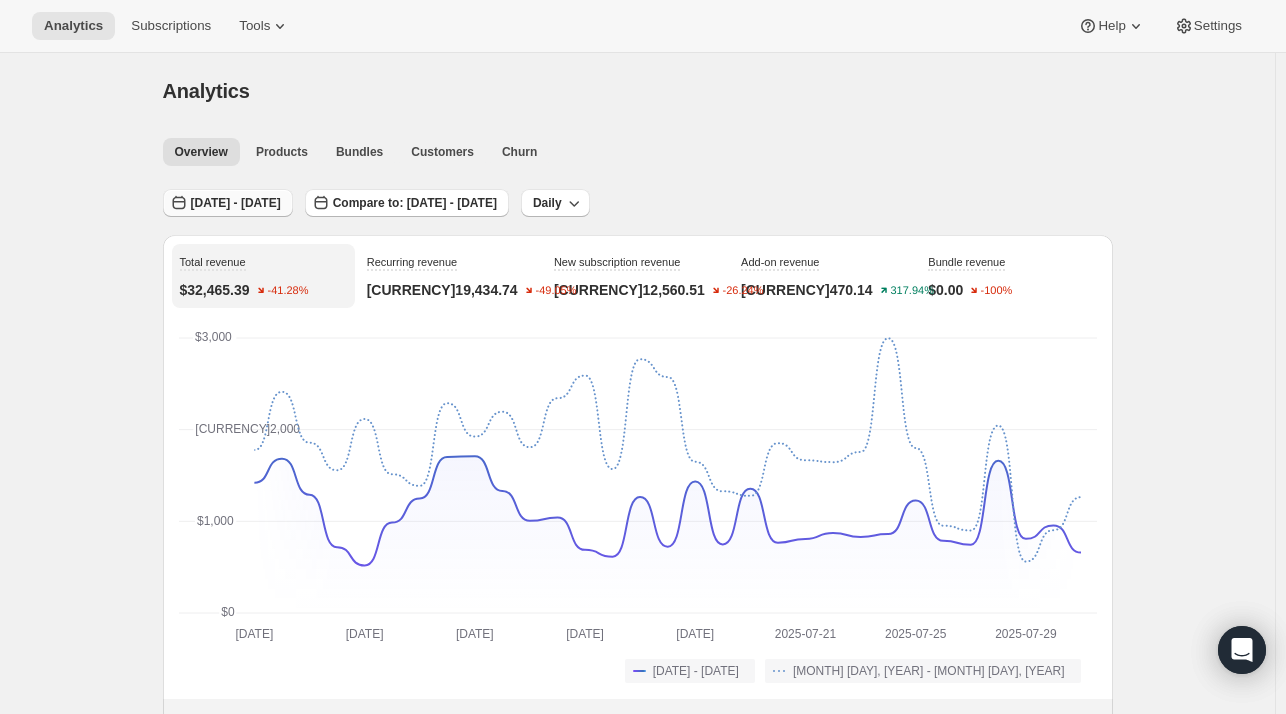 click on "[DATE] - [DATE]" at bounding box center (228, 203) 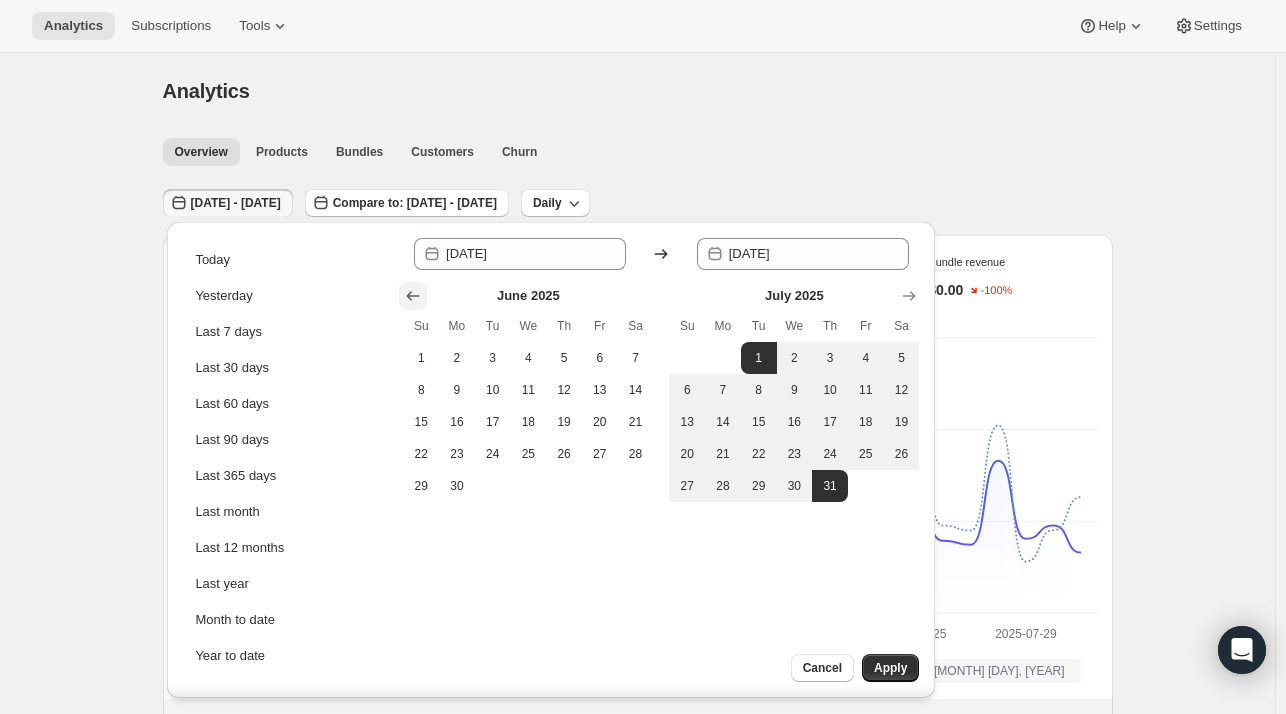 click at bounding box center (413, 296) 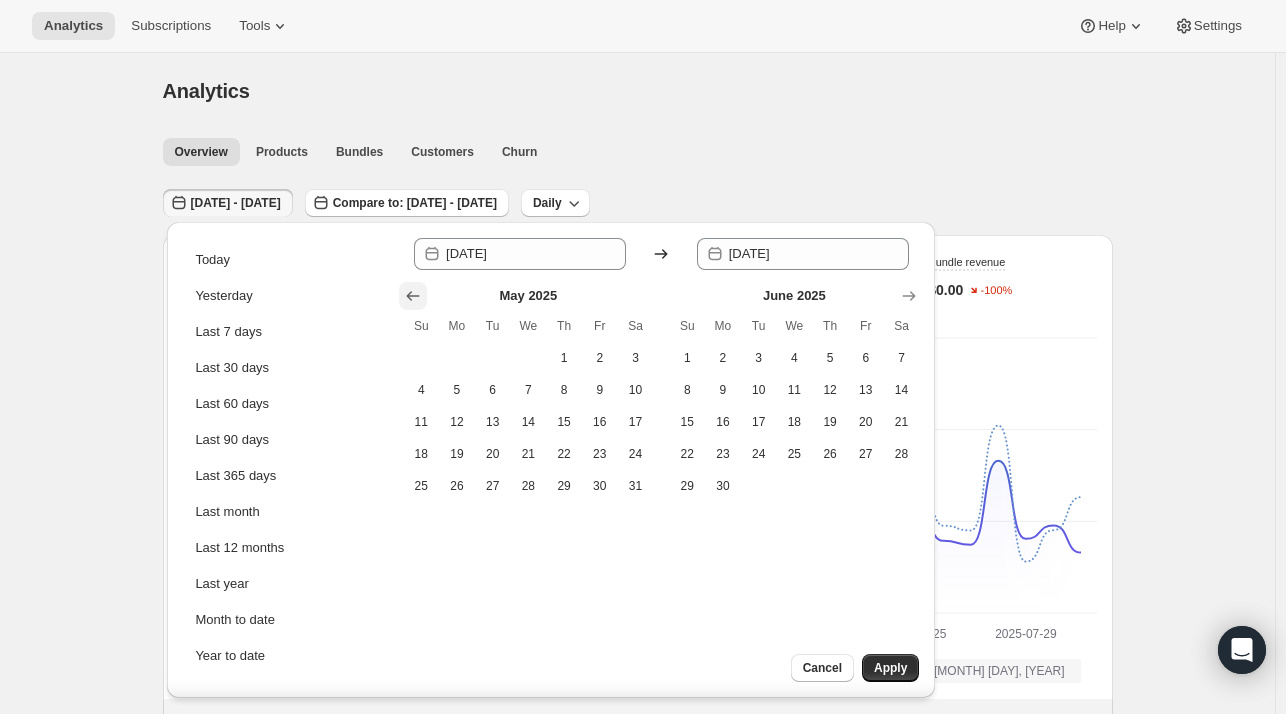 click at bounding box center [413, 296] 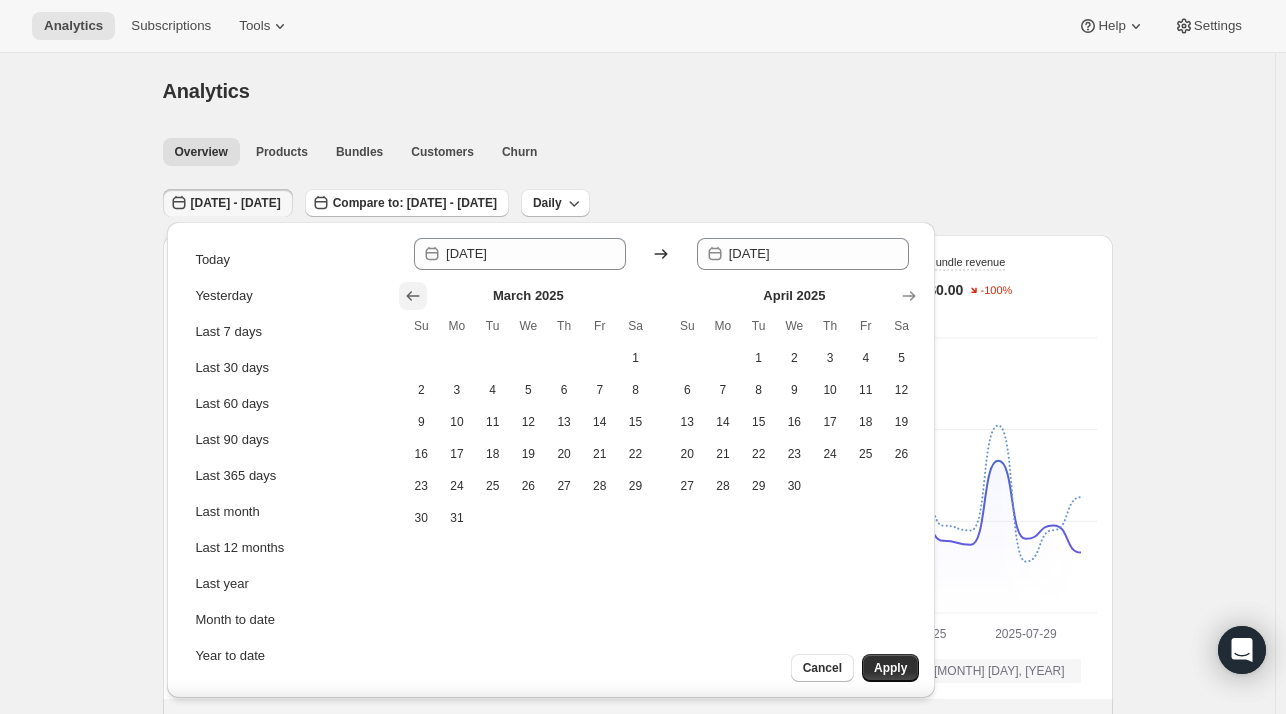 click at bounding box center [413, 296] 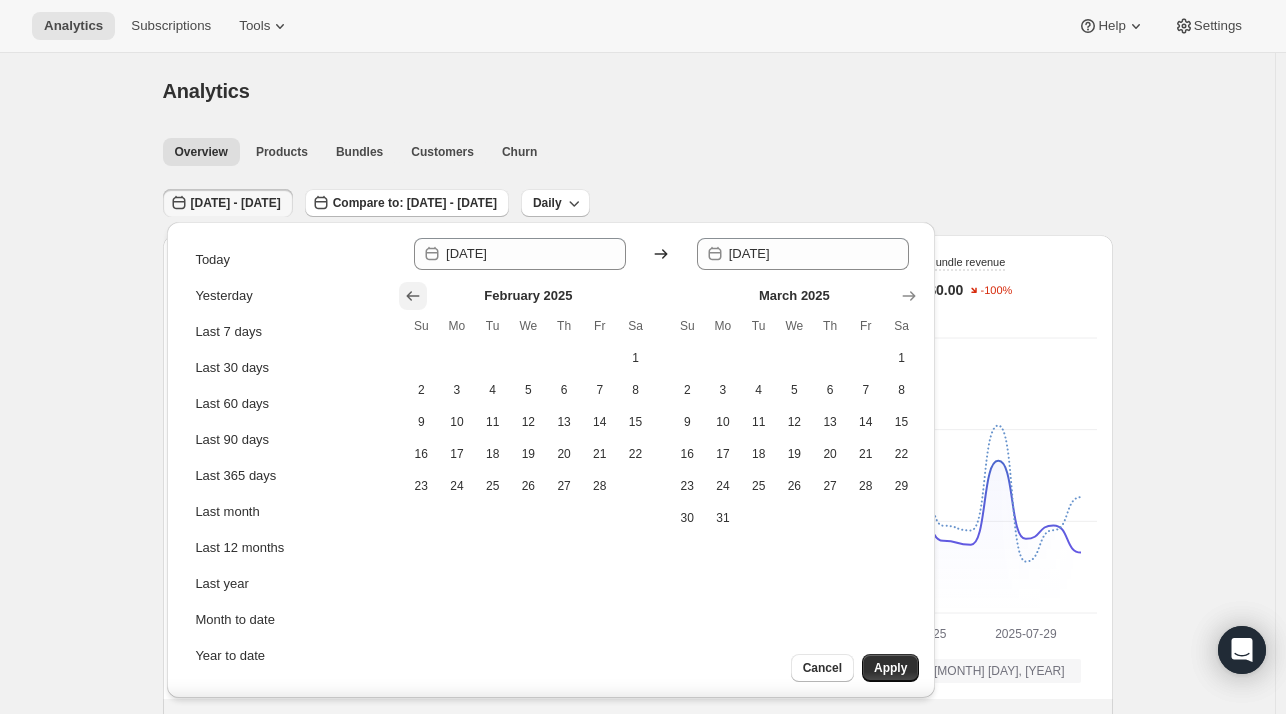 click at bounding box center [413, 296] 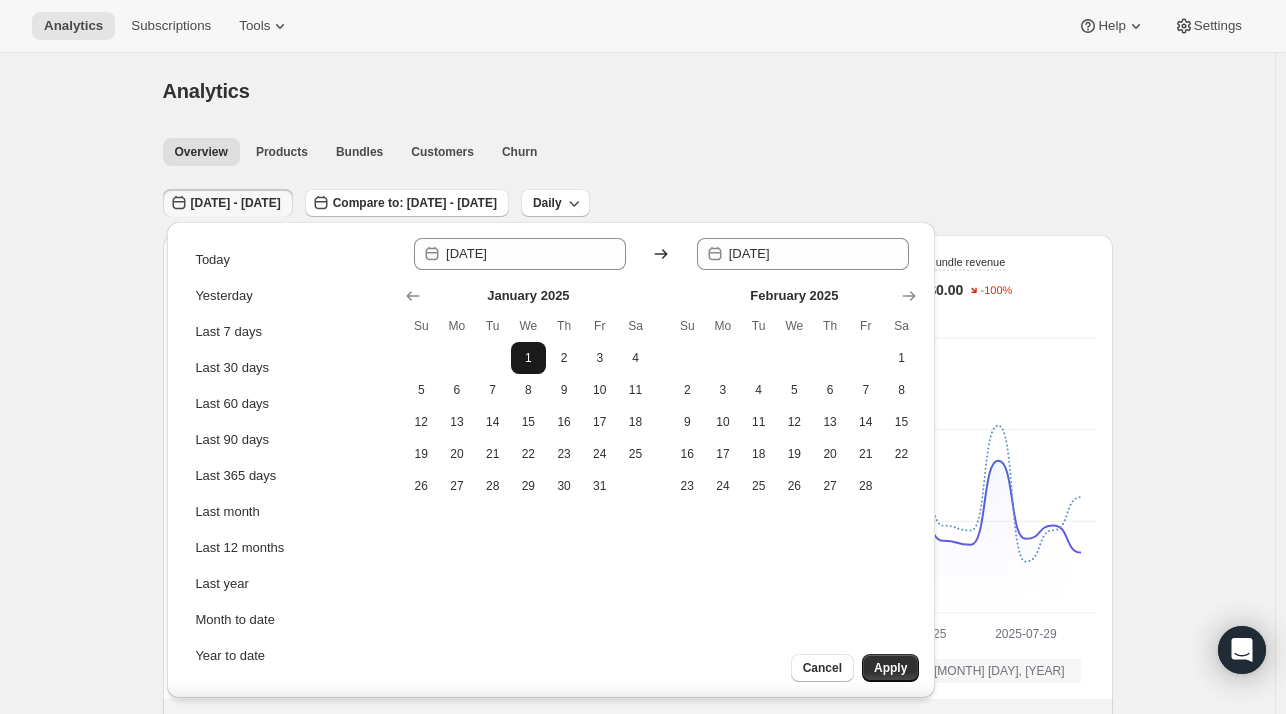 click on "1" at bounding box center (529, 358) 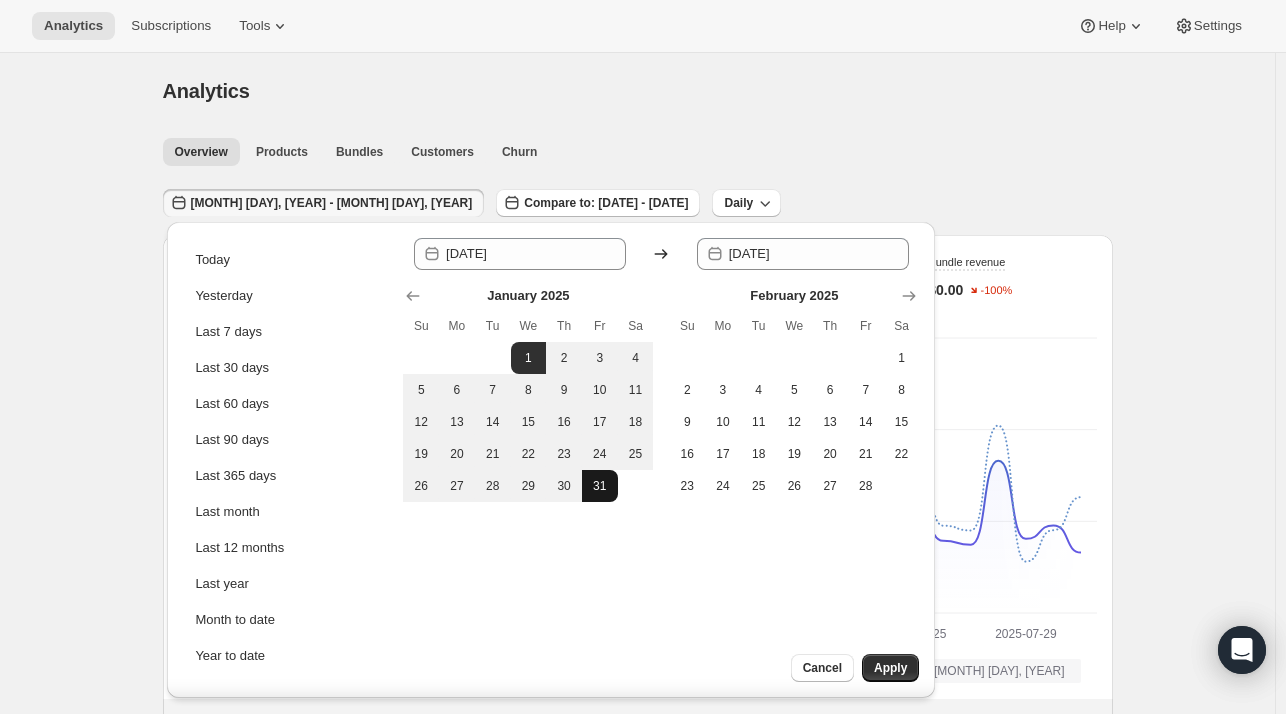 click on "31" at bounding box center [600, 486] 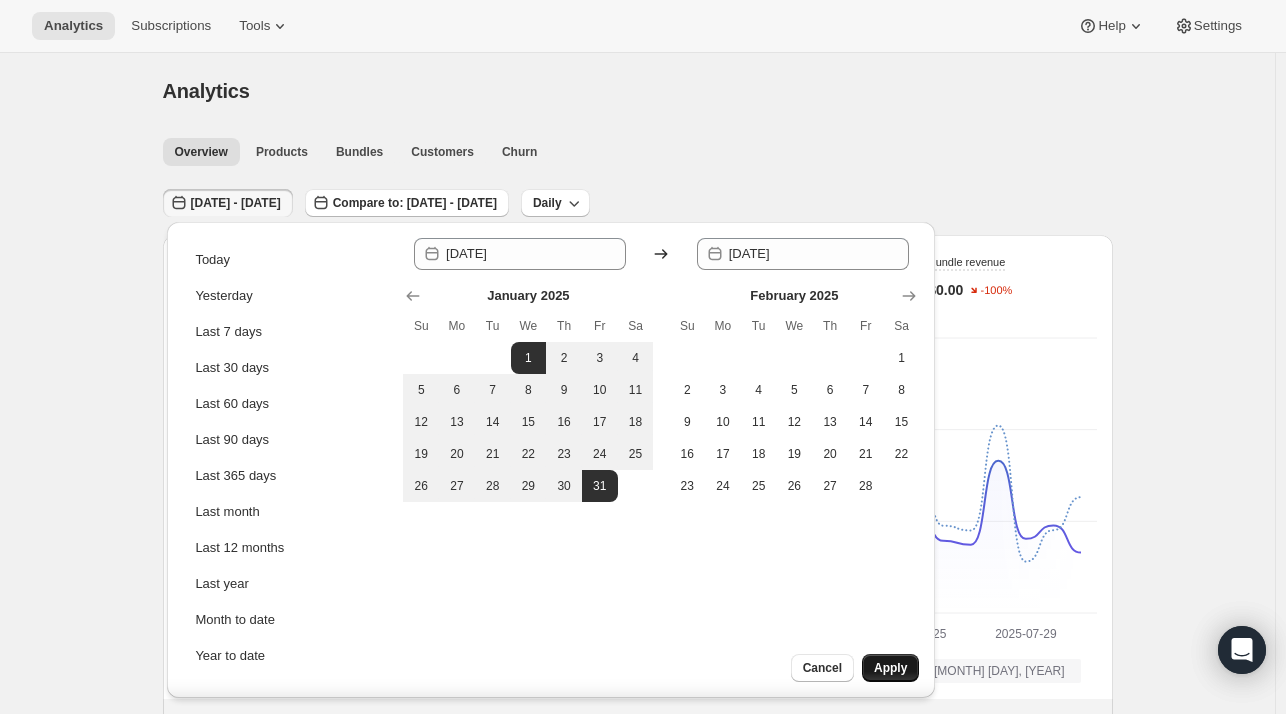 click on "Apply" at bounding box center [890, 668] 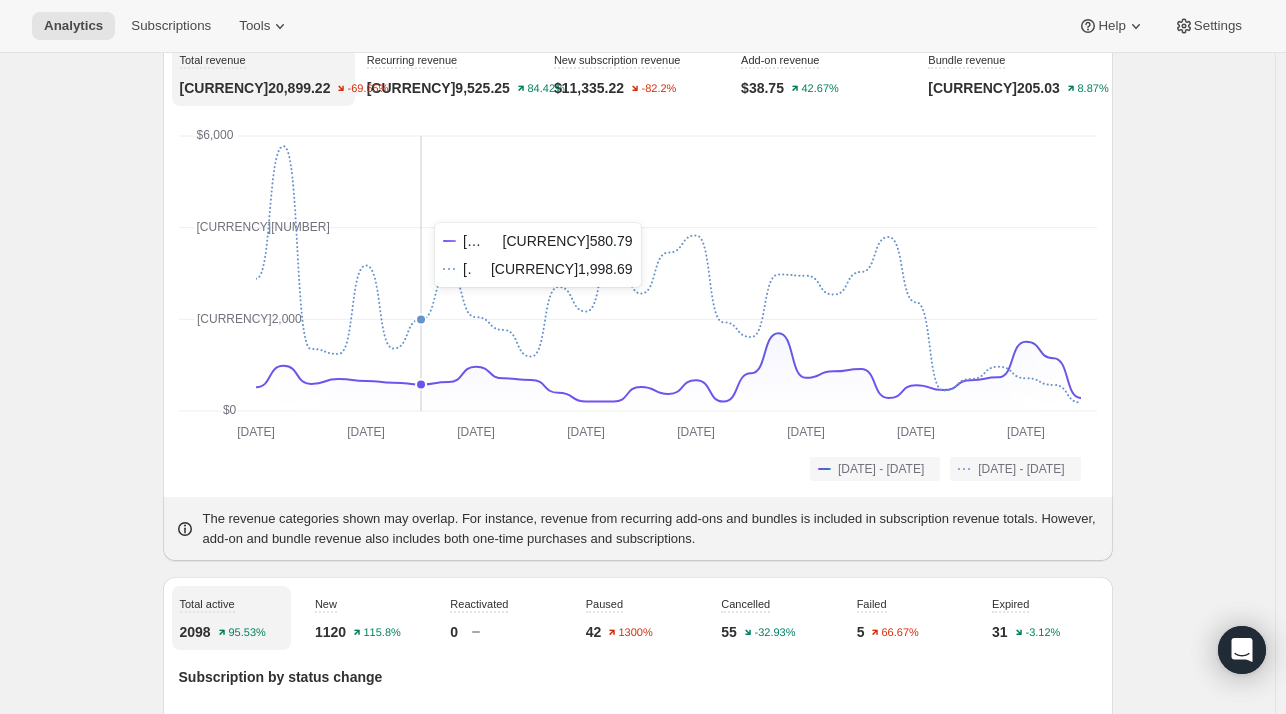 scroll, scrollTop: 0, scrollLeft: 0, axis: both 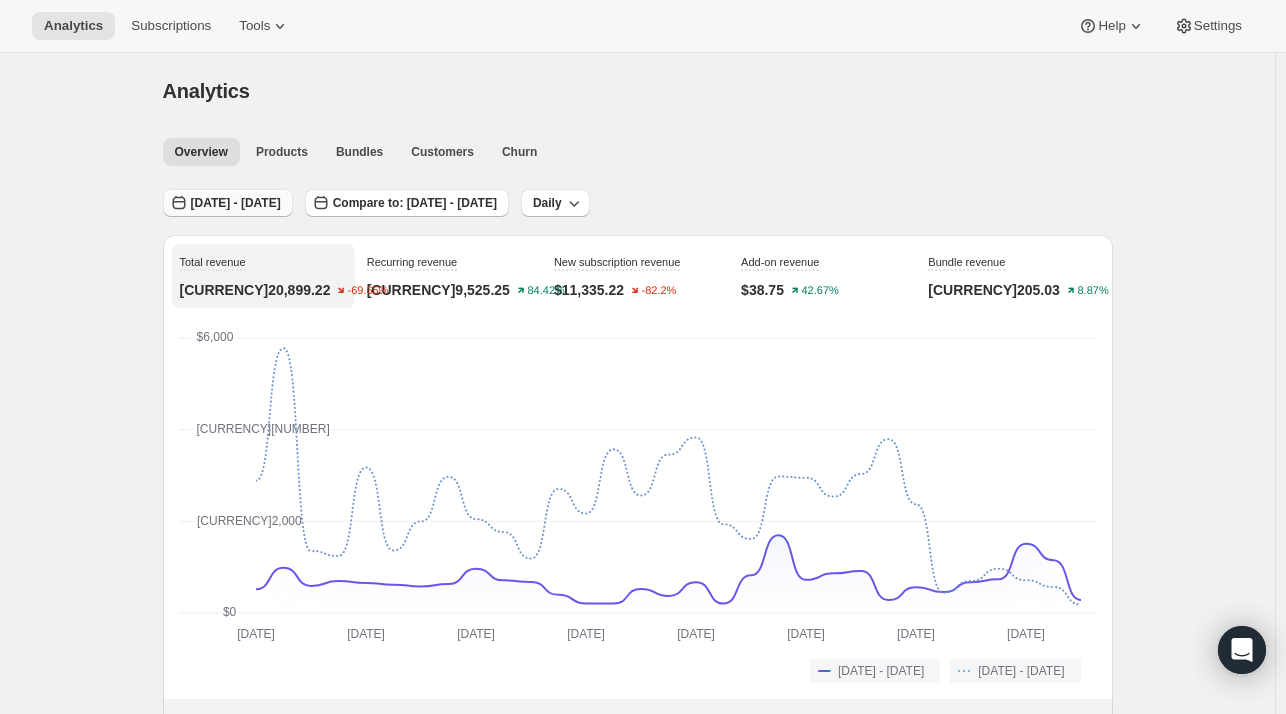 click on "[DATE] - [DATE]" at bounding box center [236, 203] 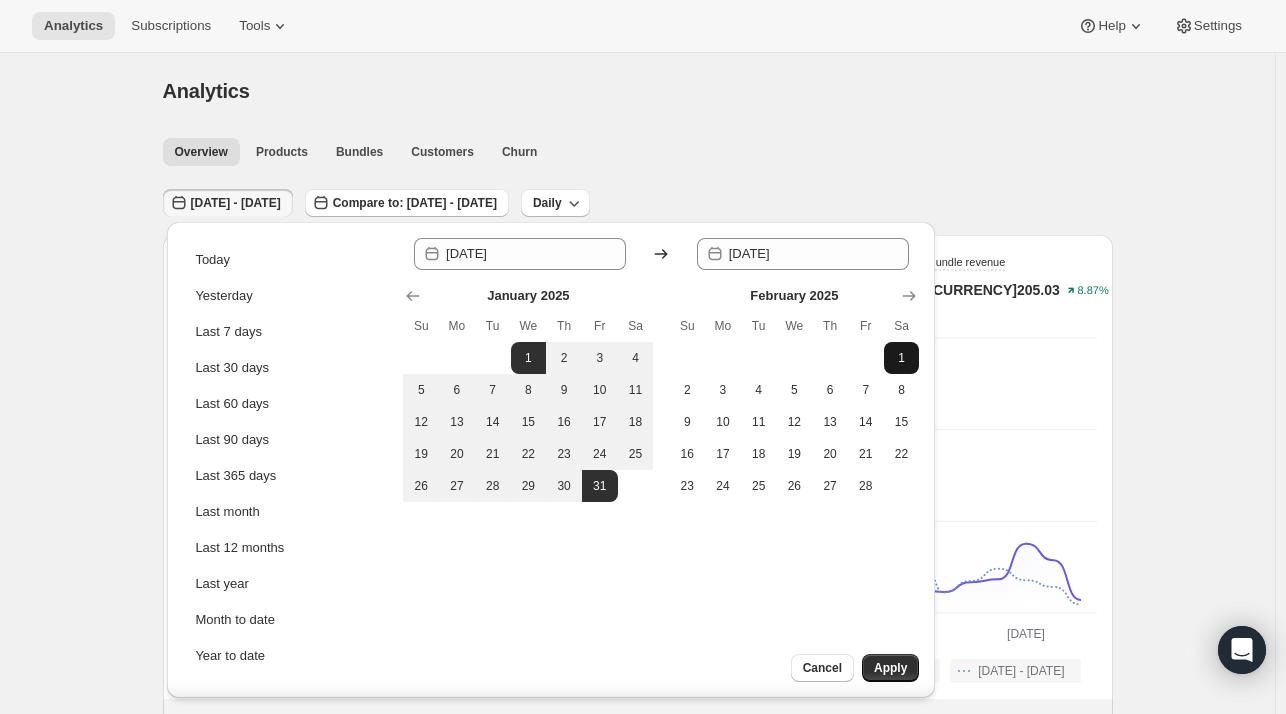 click on "1" at bounding box center [902, 358] 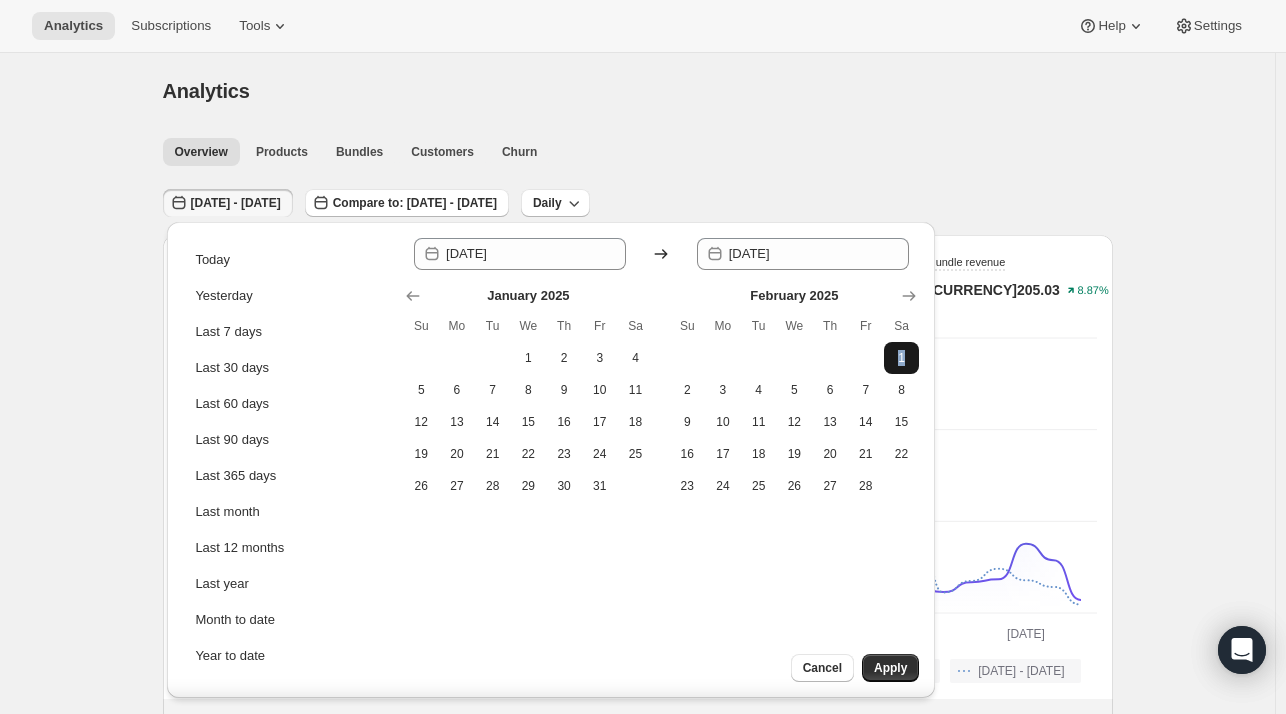 drag, startPoint x: 912, startPoint y: 333, endPoint x: 904, endPoint y: 354, distance: 22.472204 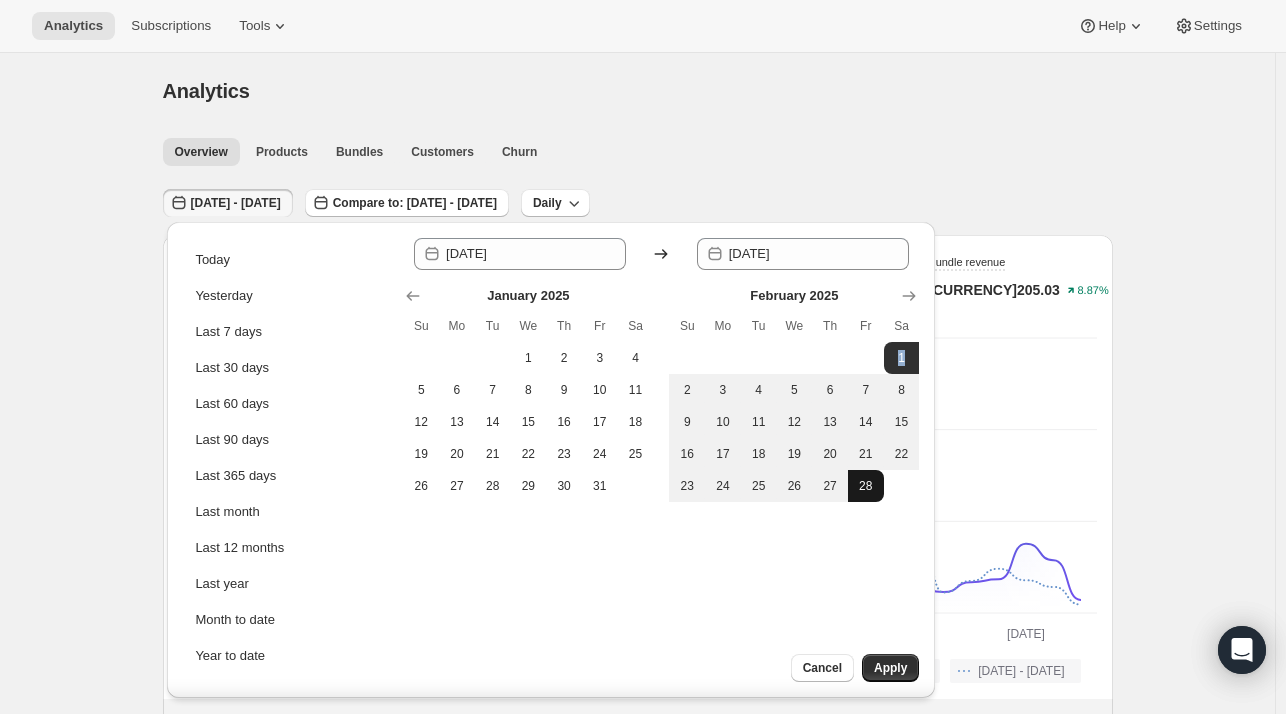 click on "28" at bounding box center (866, 486) 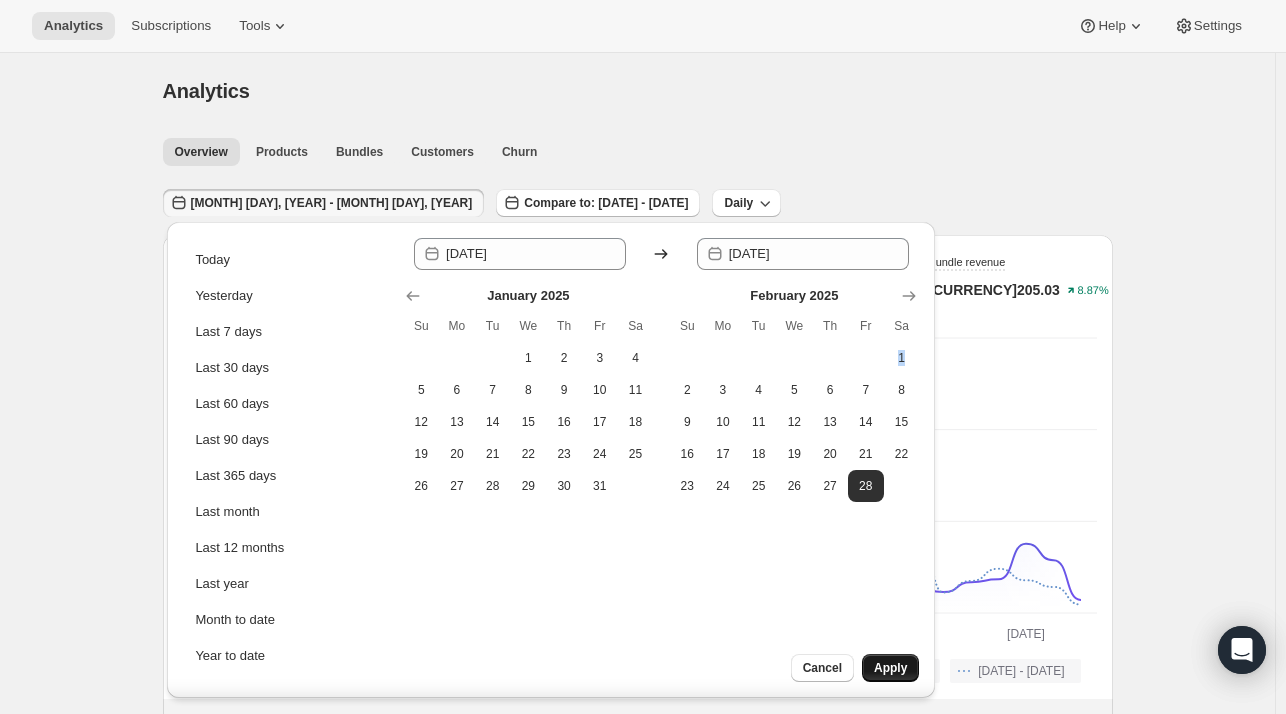 click on "Apply" at bounding box center [890, 668] 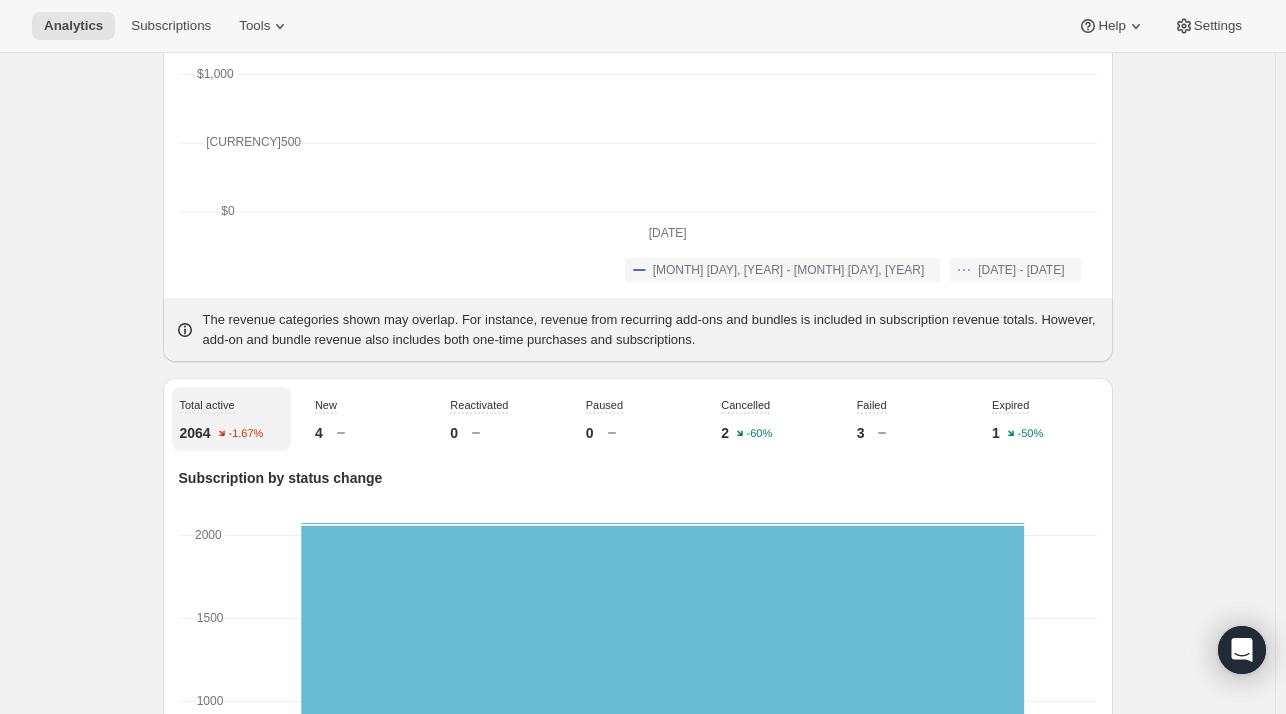 scroll, scrollTop: 0, scrollLeft: 0, axis: both 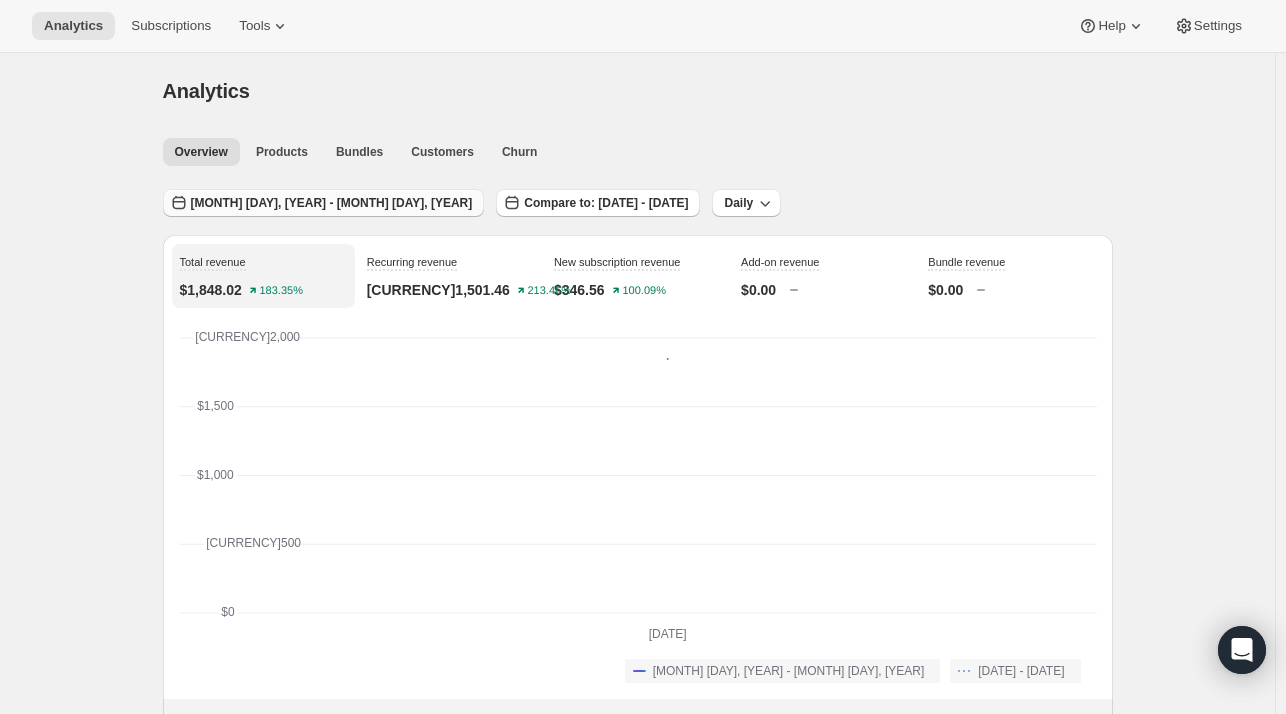 click on "[MONTH] [DAY], [YEAR] - [MONTH] [DAY], [YEAR]" at bounding box center [332, 203] 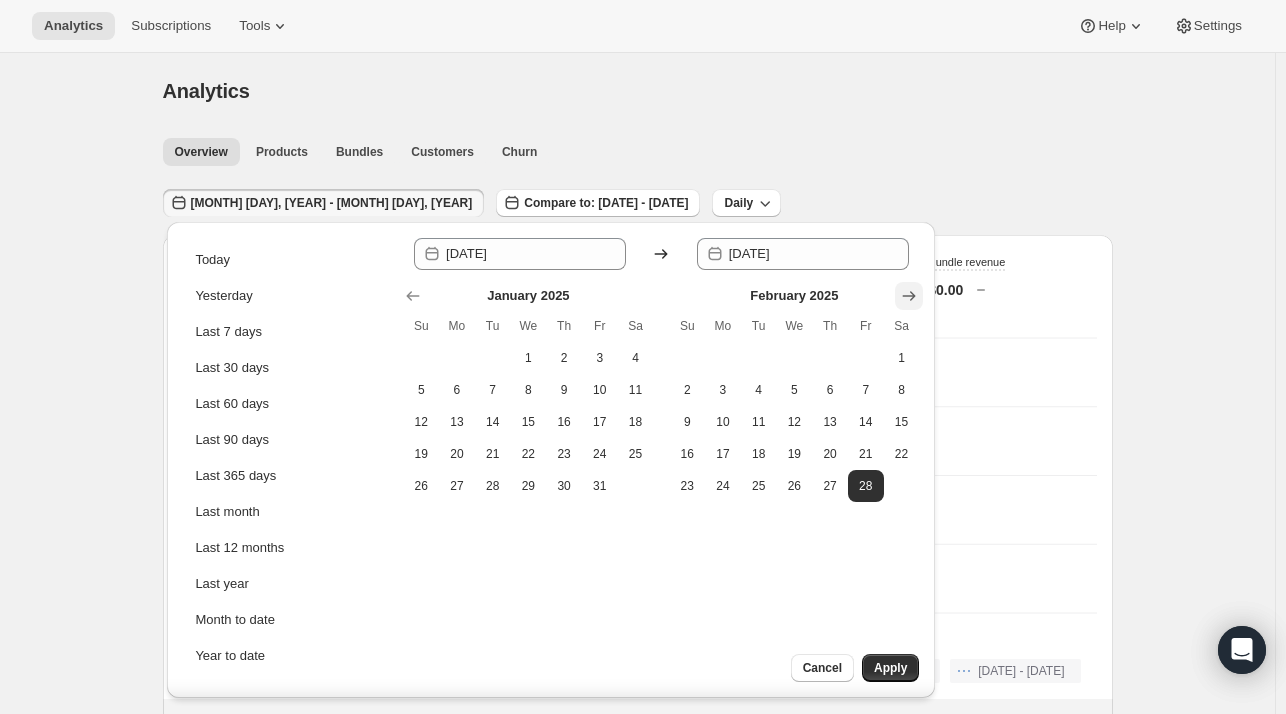 click 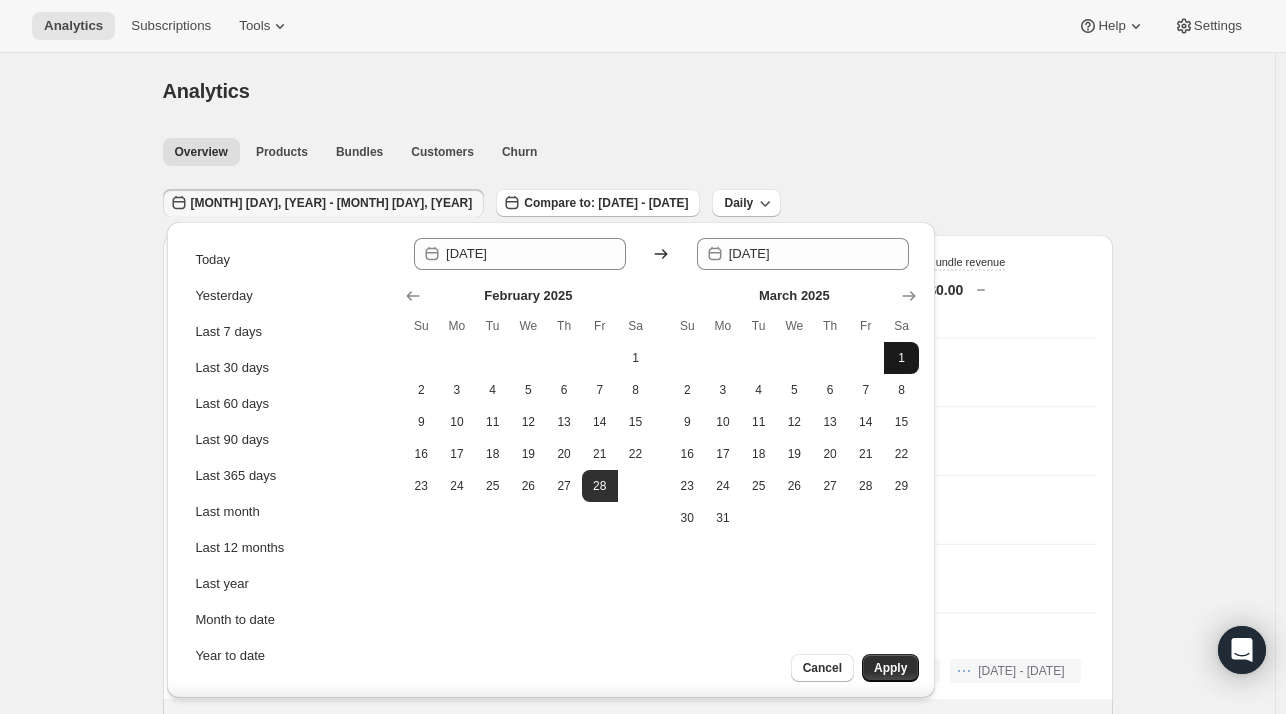 click on "1" at bounding box center [902, 358] 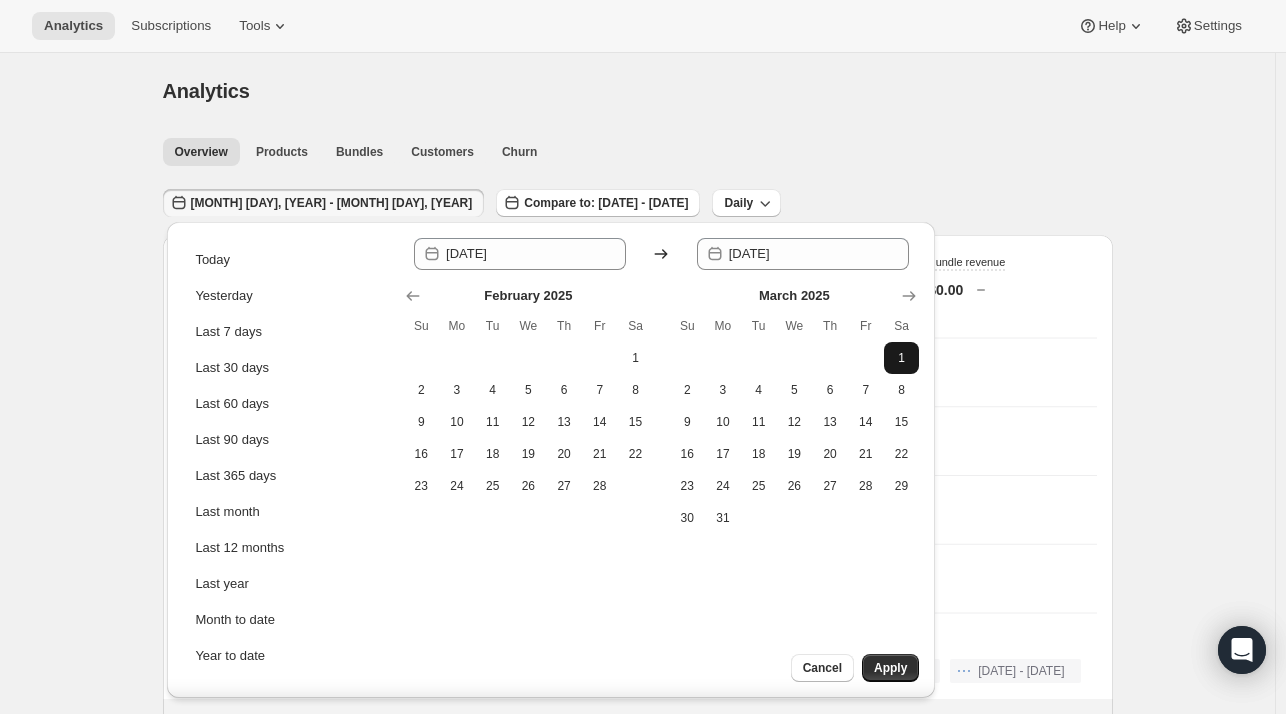 type 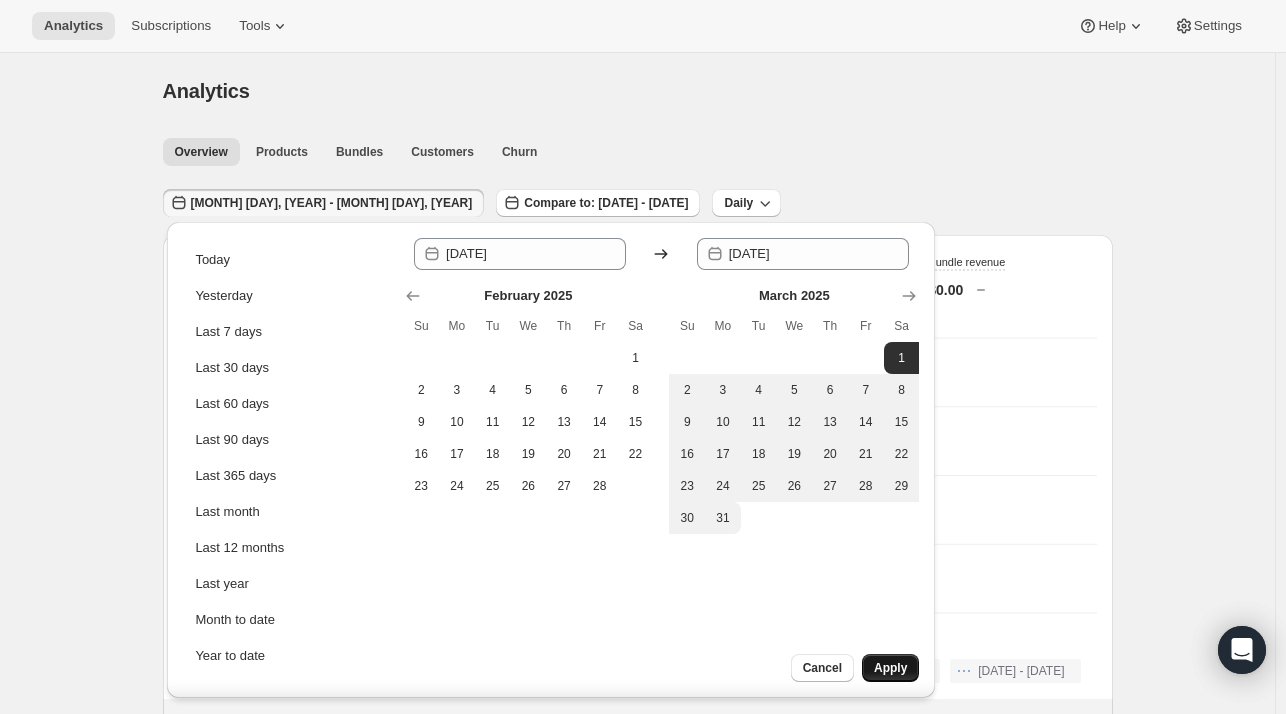click on "Apply" at bounding box center [890, 668] 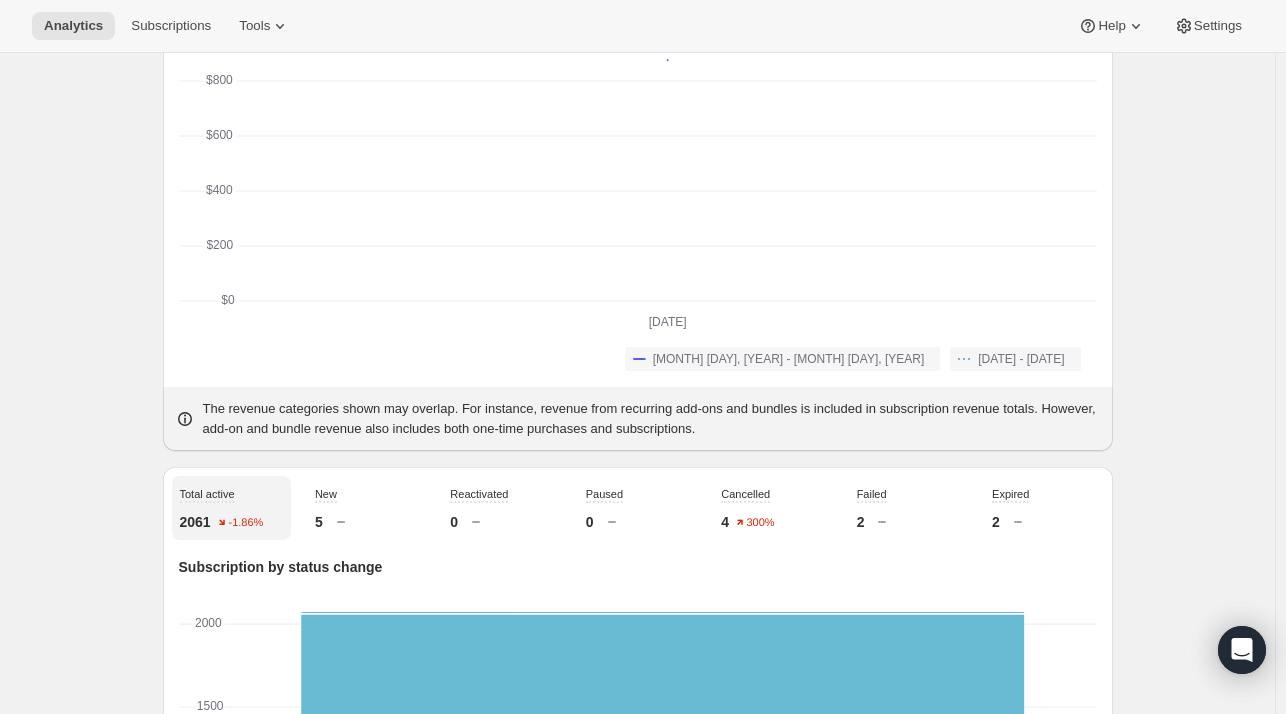 scroll, scrollTop: 0, scrollLeft: 0, axis: both 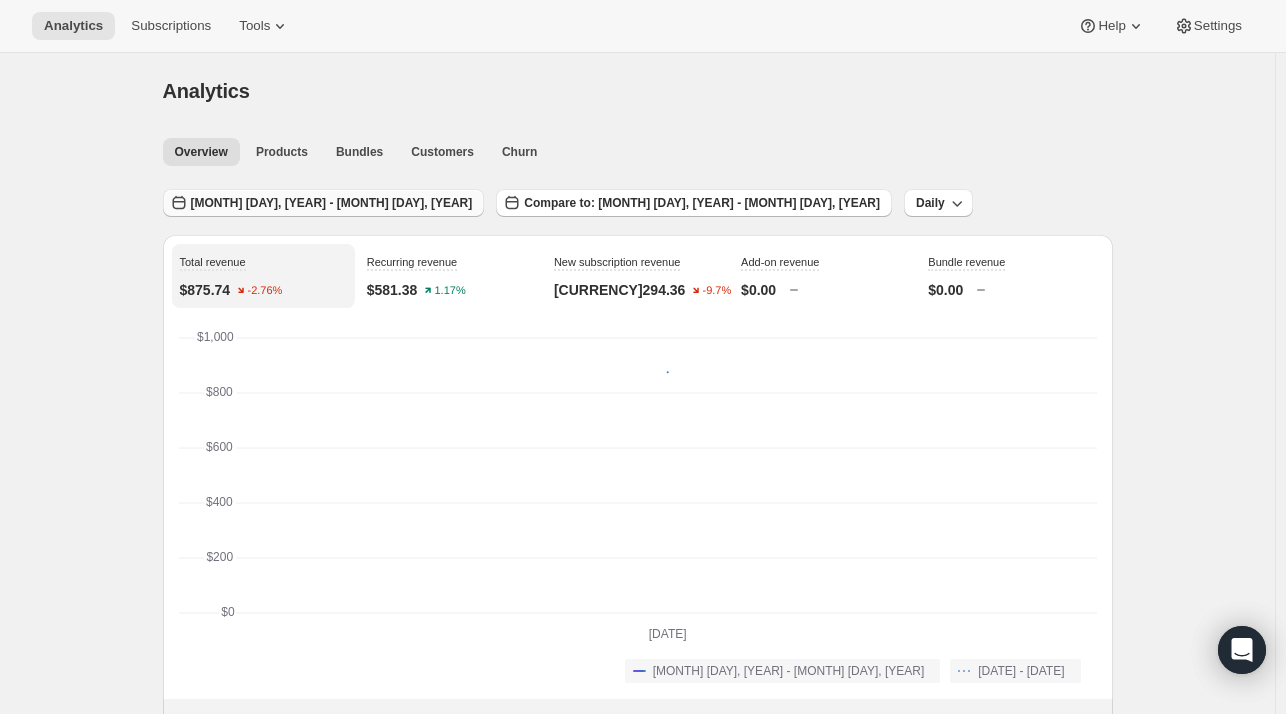 click on "[MONTH] [DAY], [YEAR] - [MONTH] [DAY], [YEAR]" at bounding box center (332, 203) 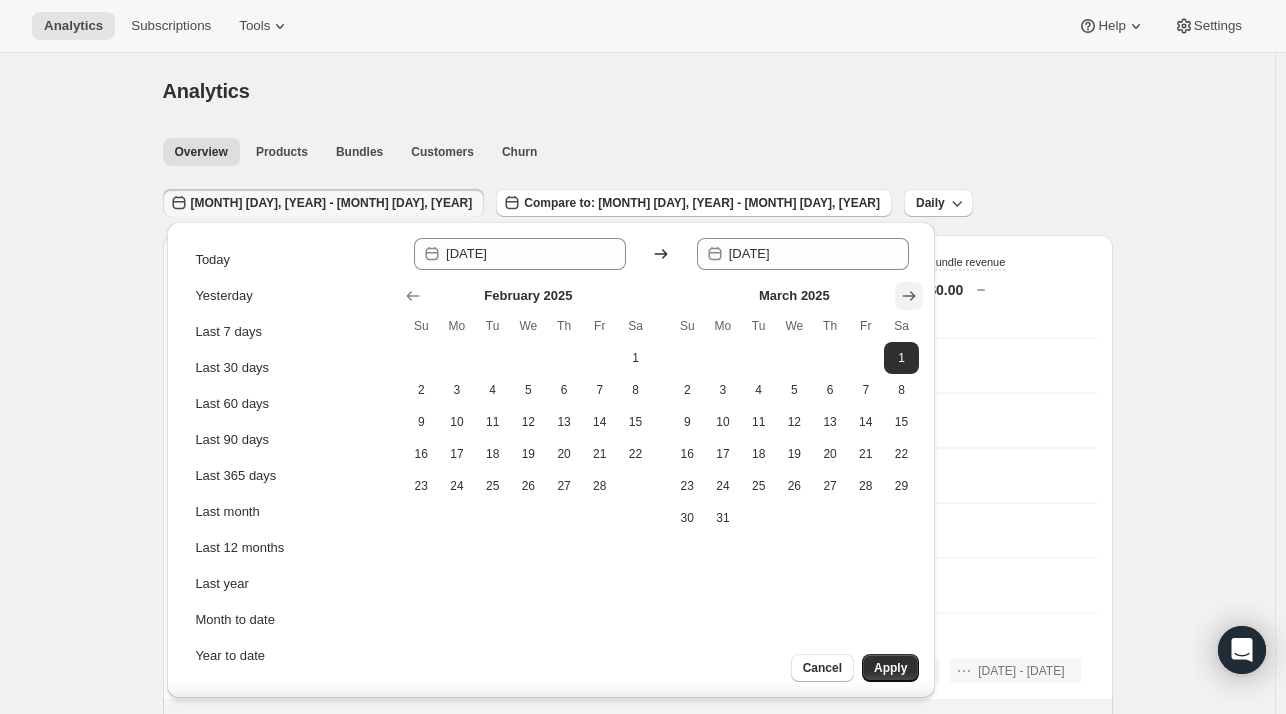 click 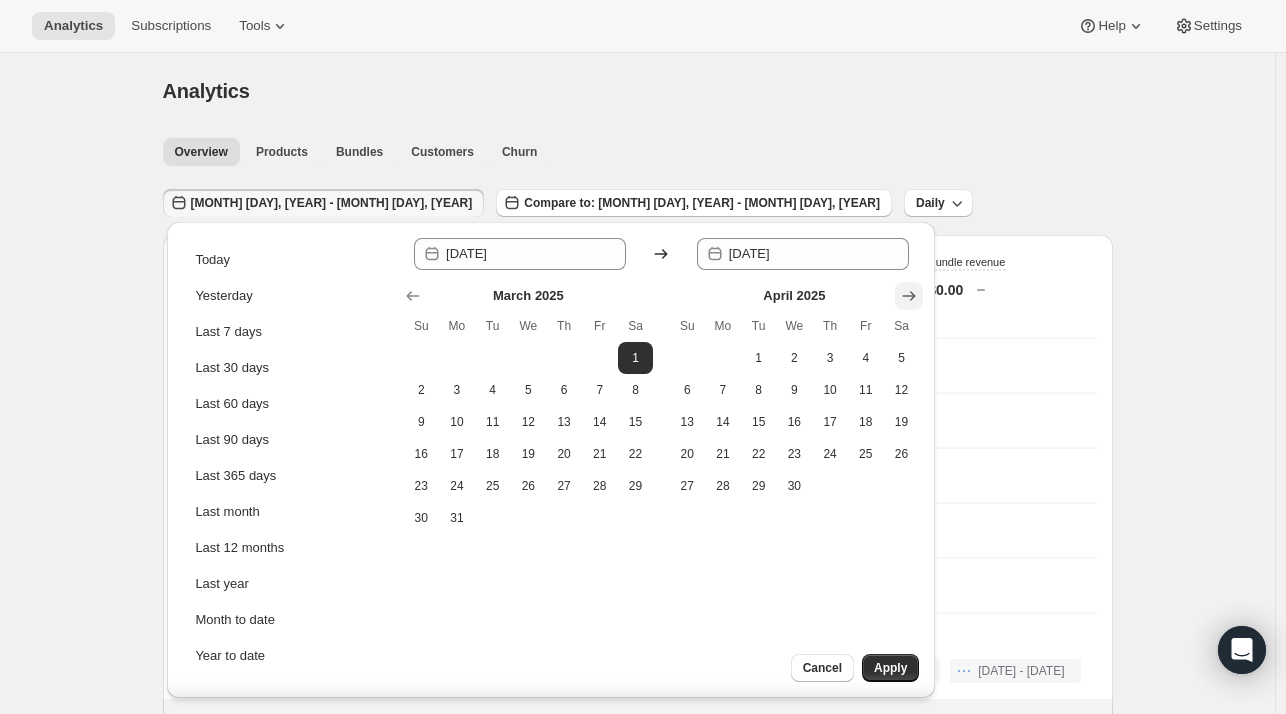 click 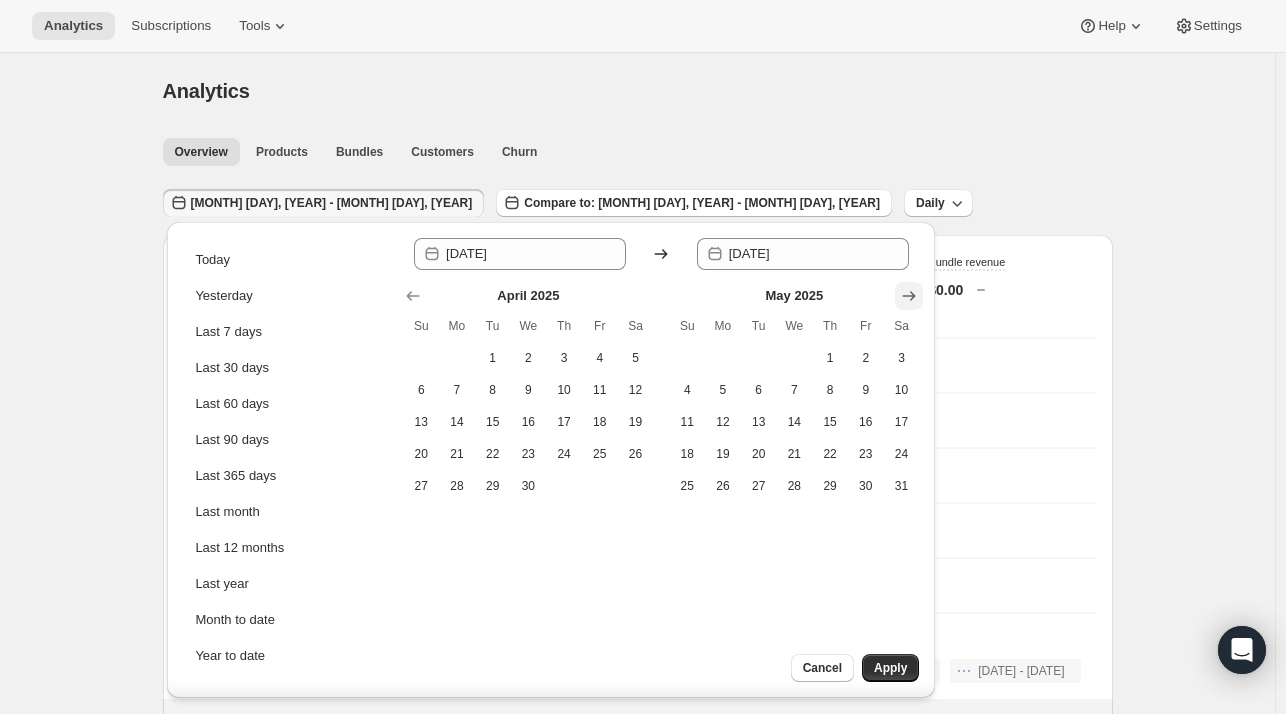 click 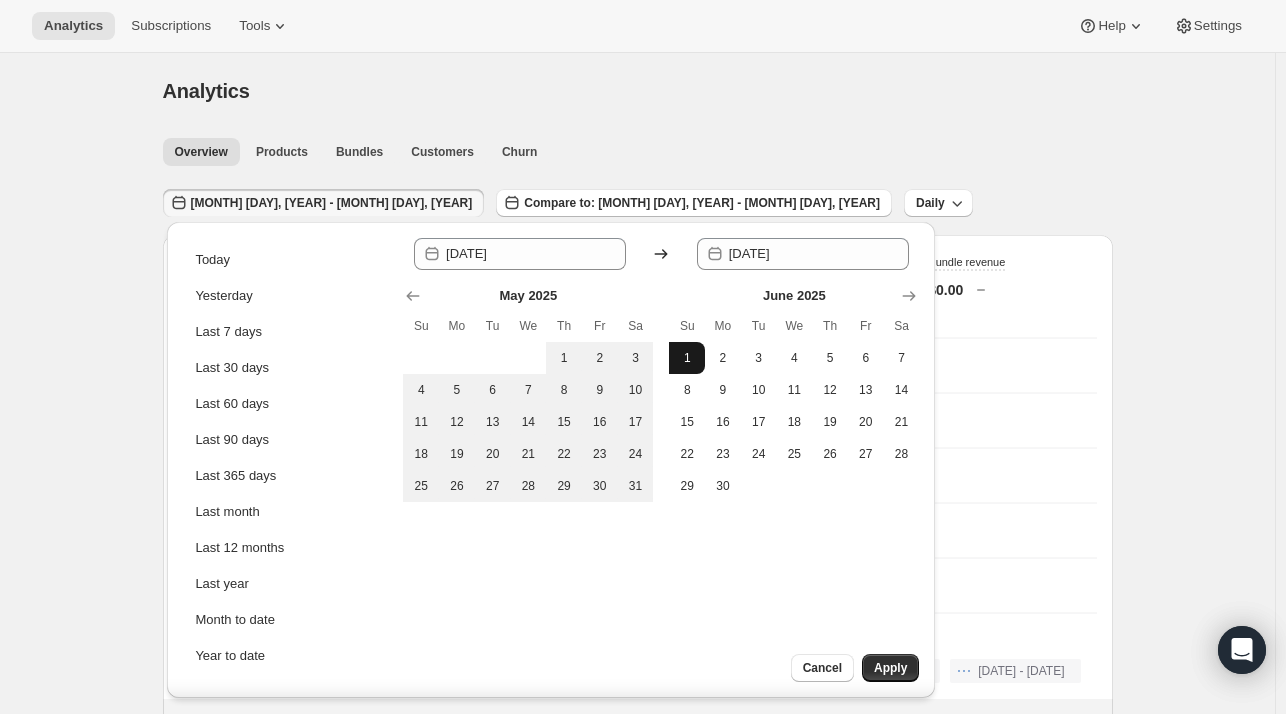 click on "1" at bounding box center (687, 358) 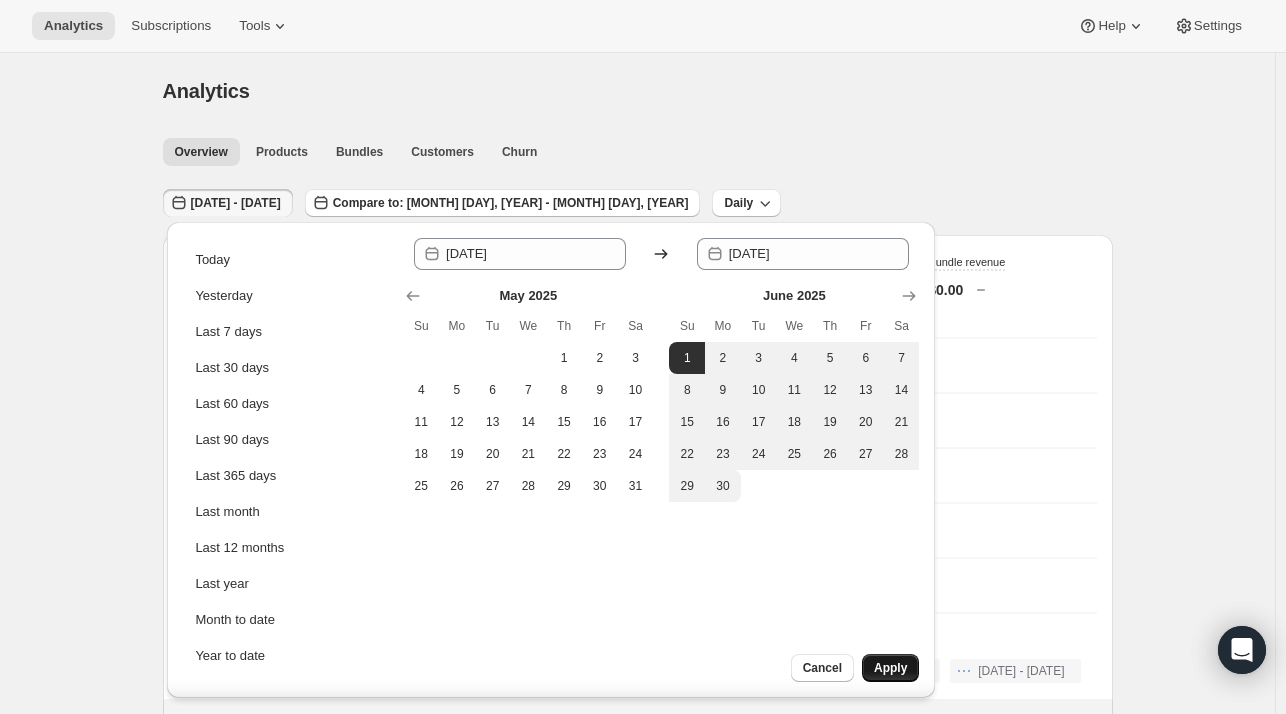 click on "Apply" at bounding box center [890, 668] 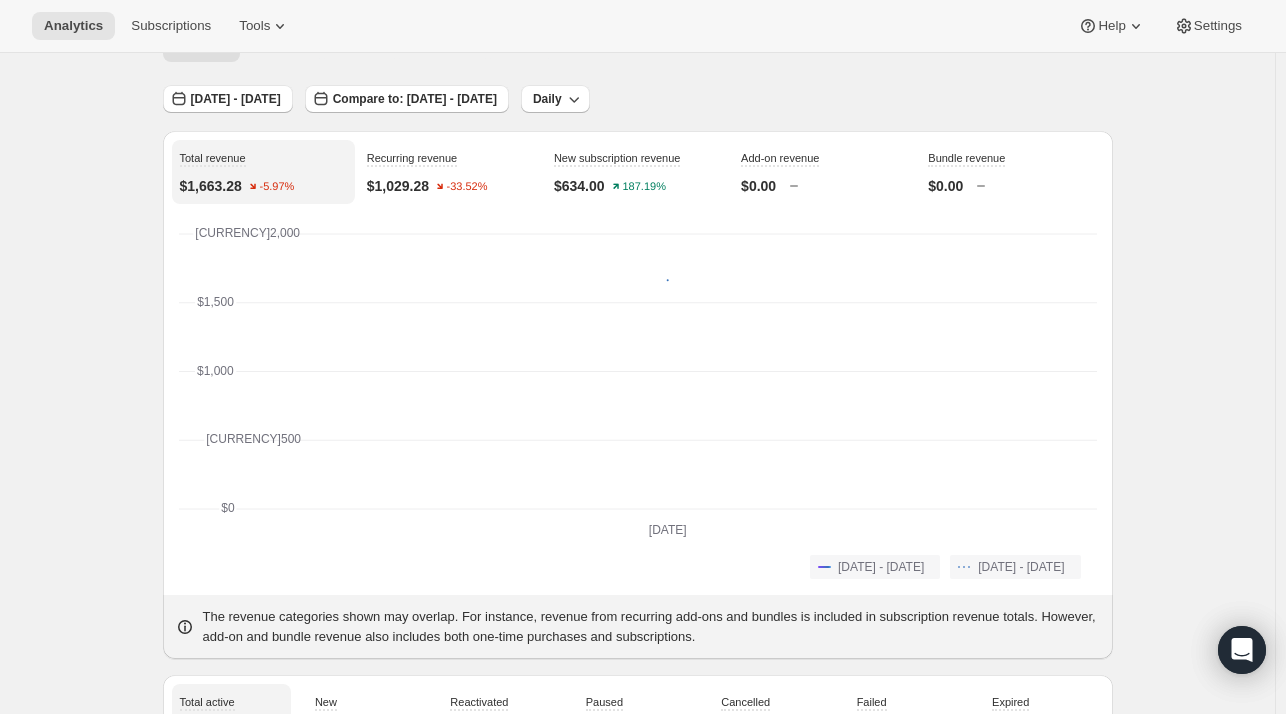 scroll, scrollTop: 103, scrollLeft: 0, axis: vertical 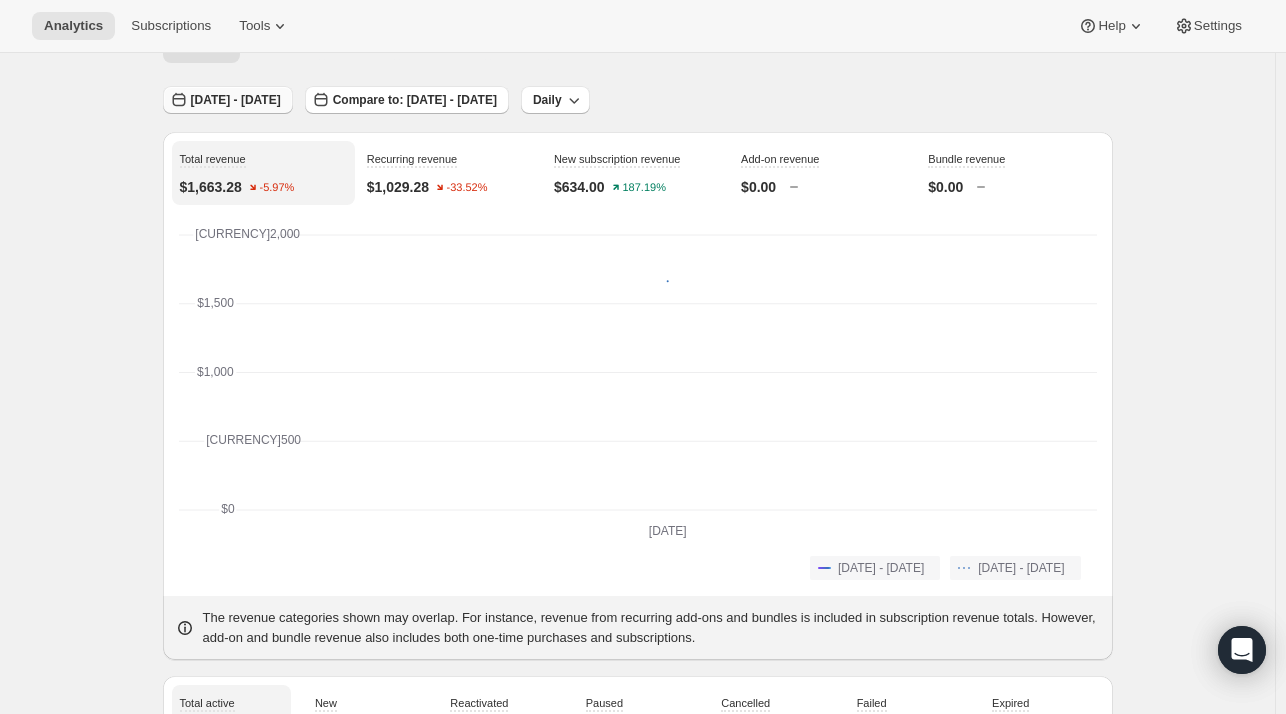 click on "[DATE] - [DATE]" at bounding box center (228, 100) 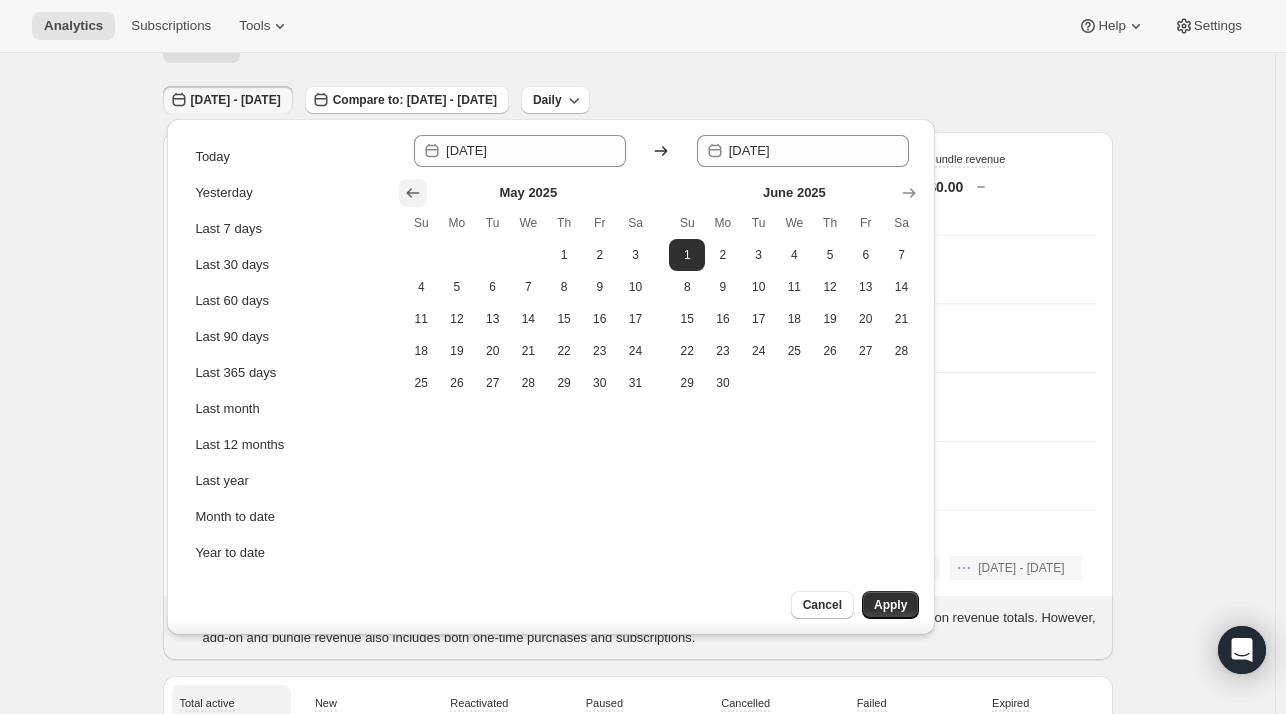 click at bounding box center [413, 193] 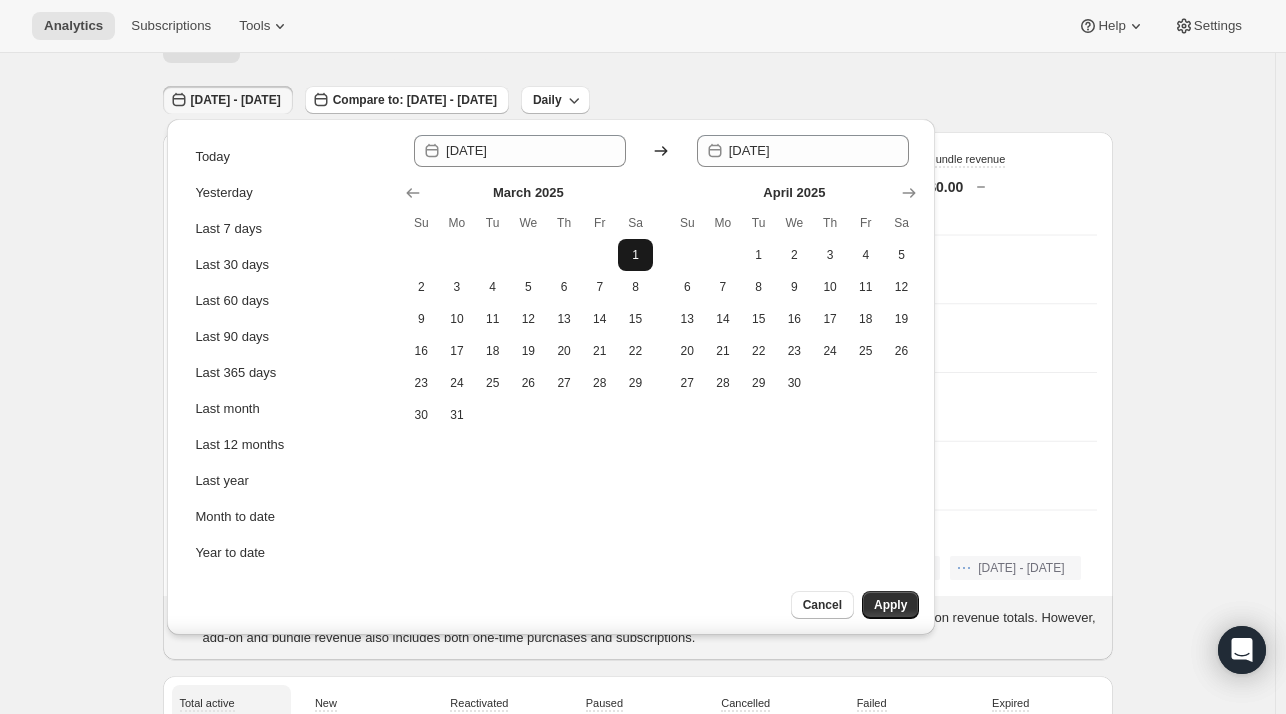 click on "1" at bounding box center [636, 255] 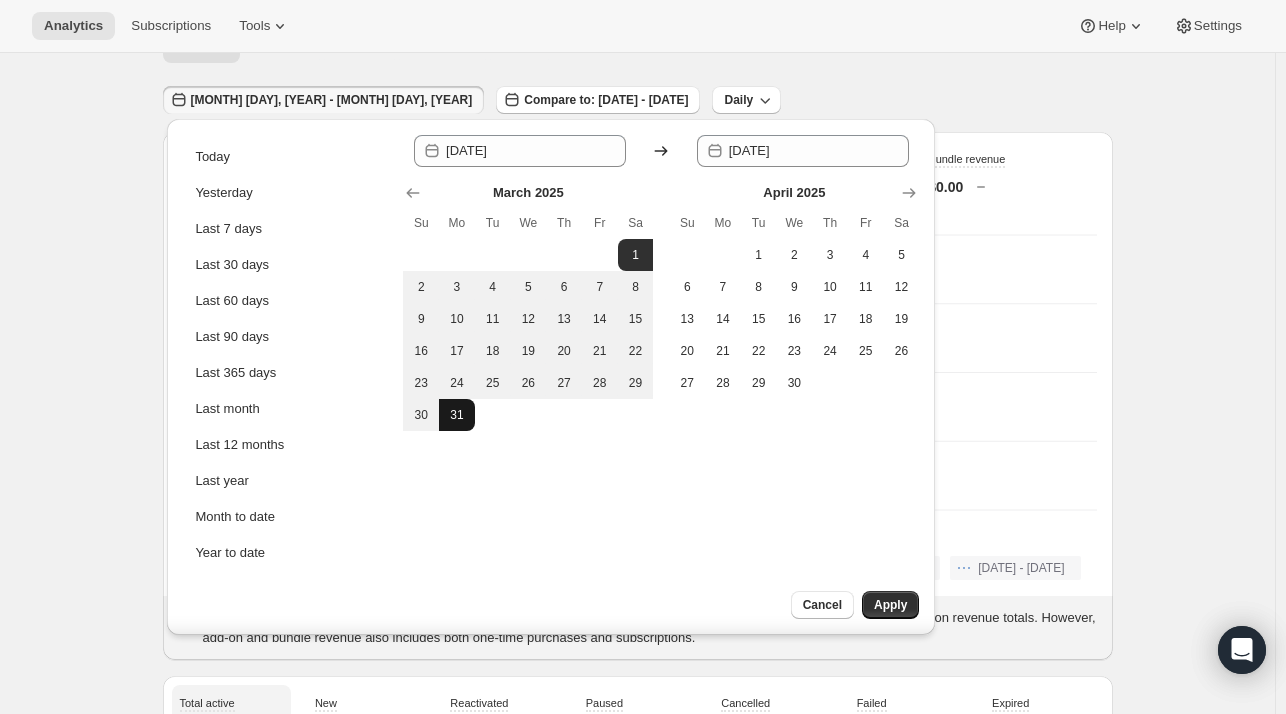 click on "31" at bounding box center [457, 415] 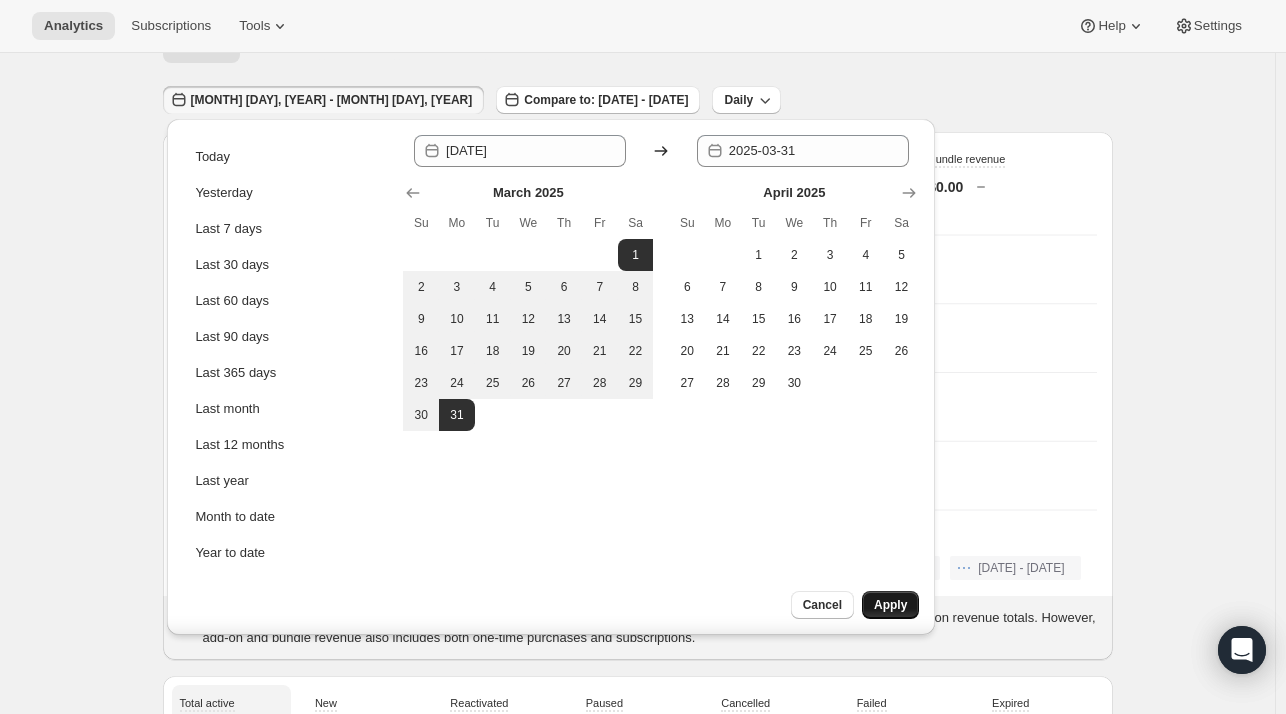 click on "Apply" at bounding box center [890, 605] 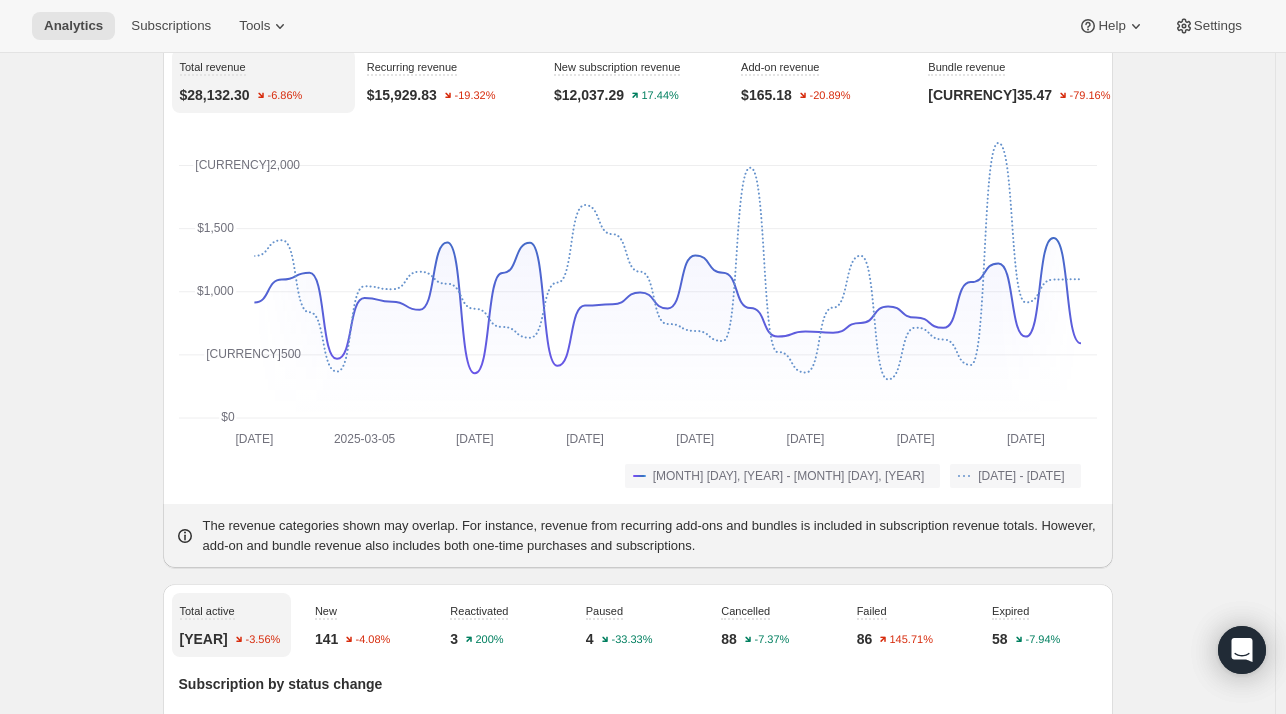 scroll, scrollTop: 0, scrollLeft: 0, axis: both 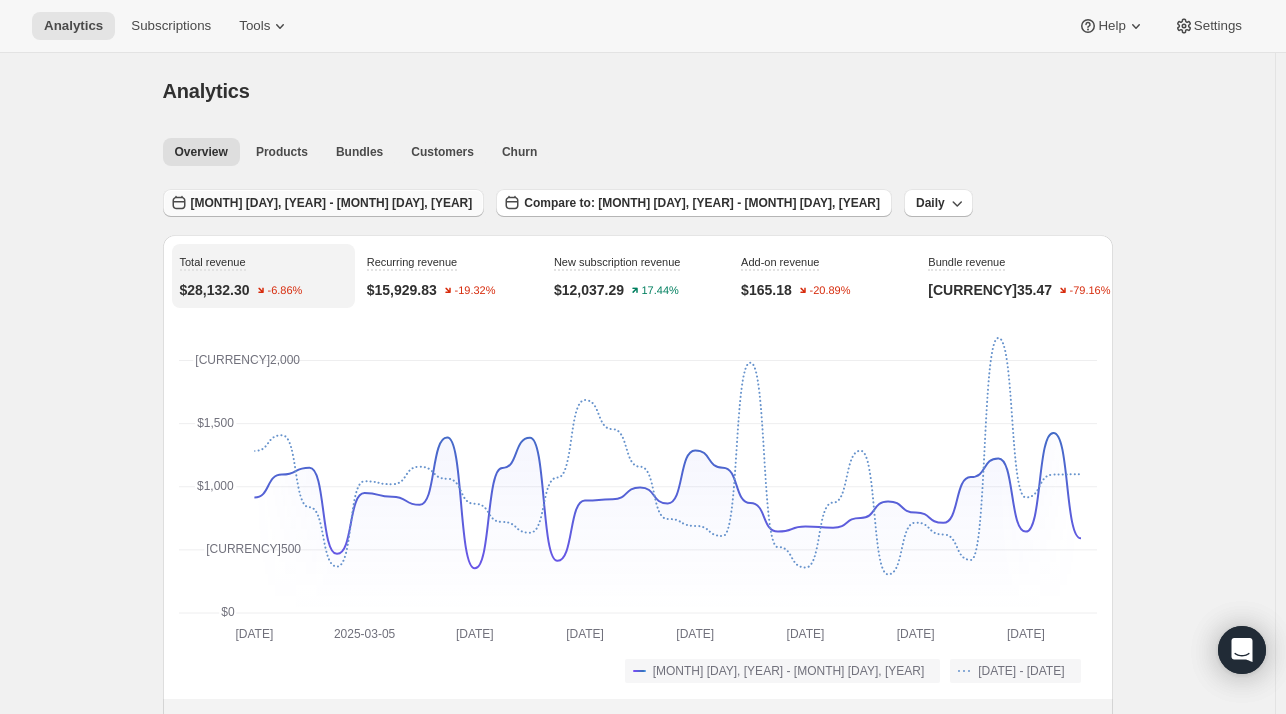 click on "[MONTH] [DAY], [YEAR] - [MONTH] [DAY], [YEAR]" at bounding box center [332, 203] 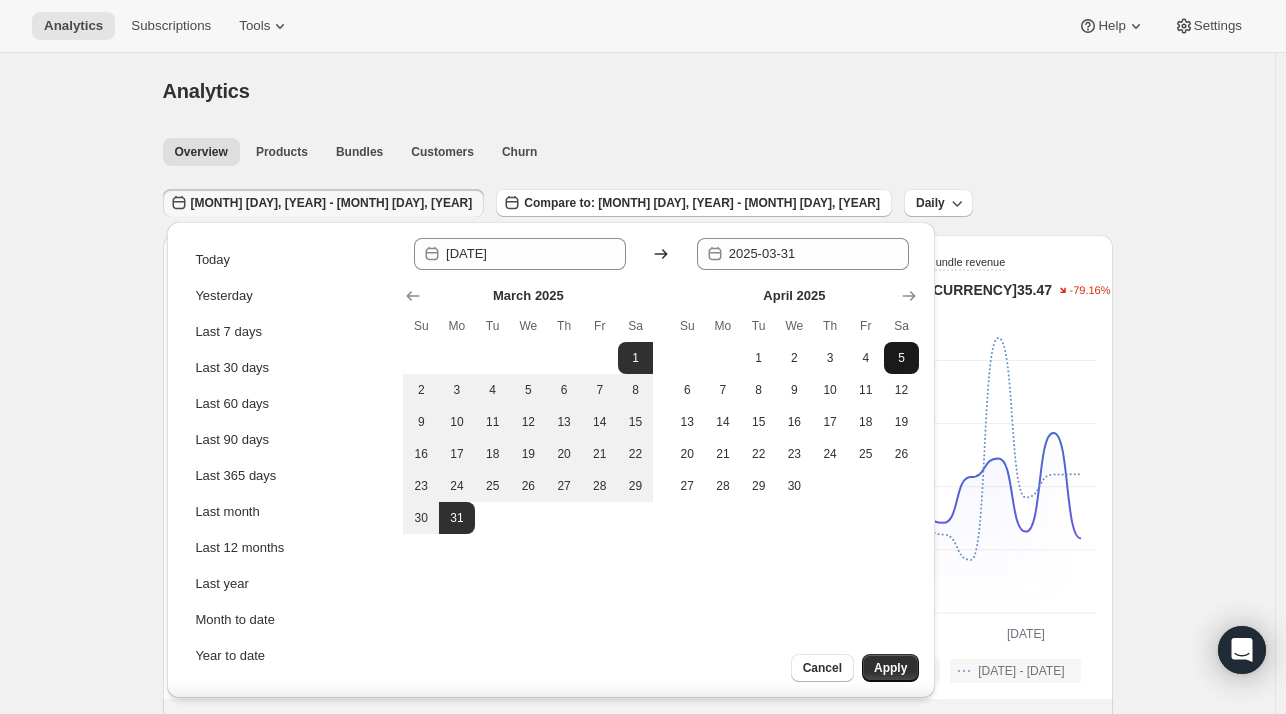 click on "5" at bounding box center [902, 358] 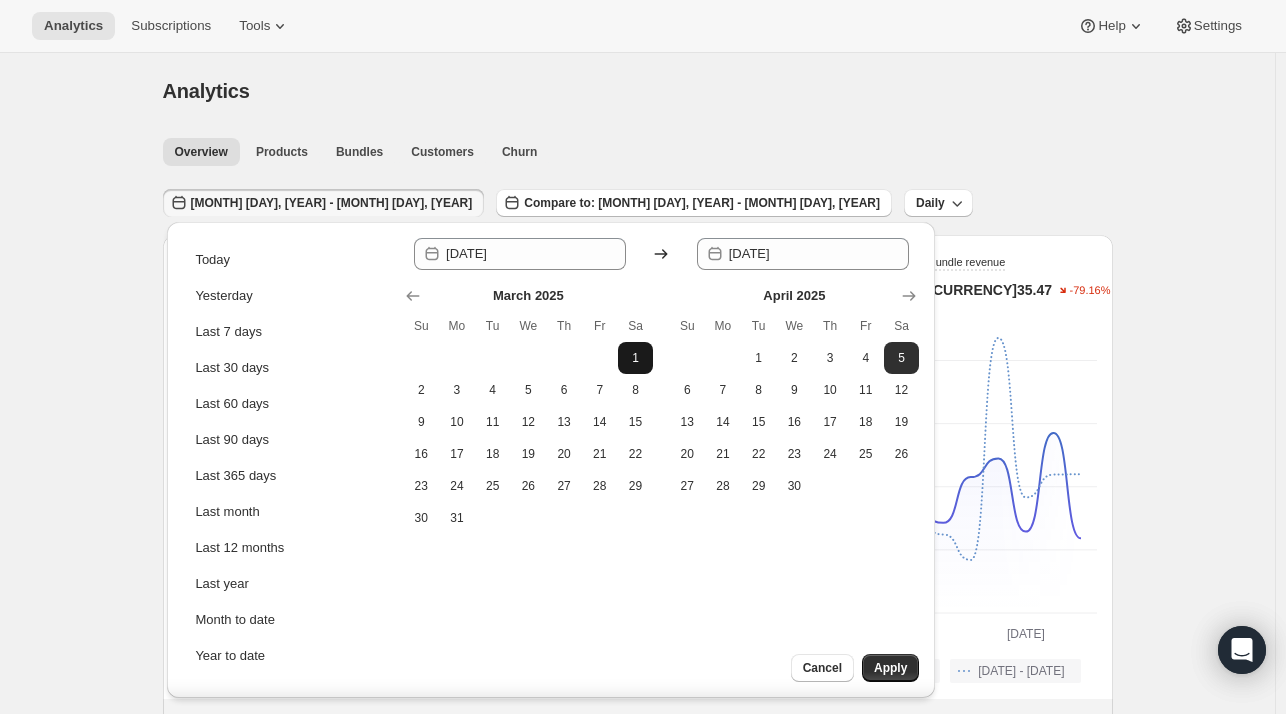 click on "1" at bounding box center (636, 358) 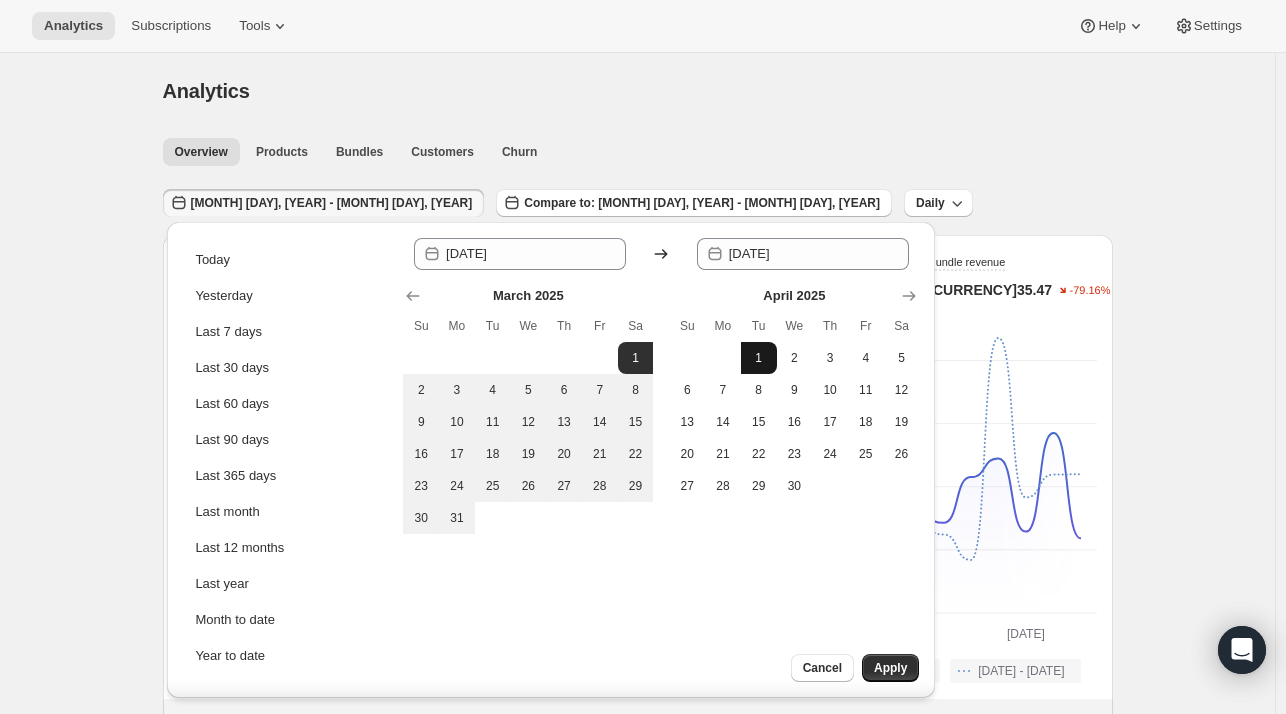 click on "1" at bounding box center (759, 358) 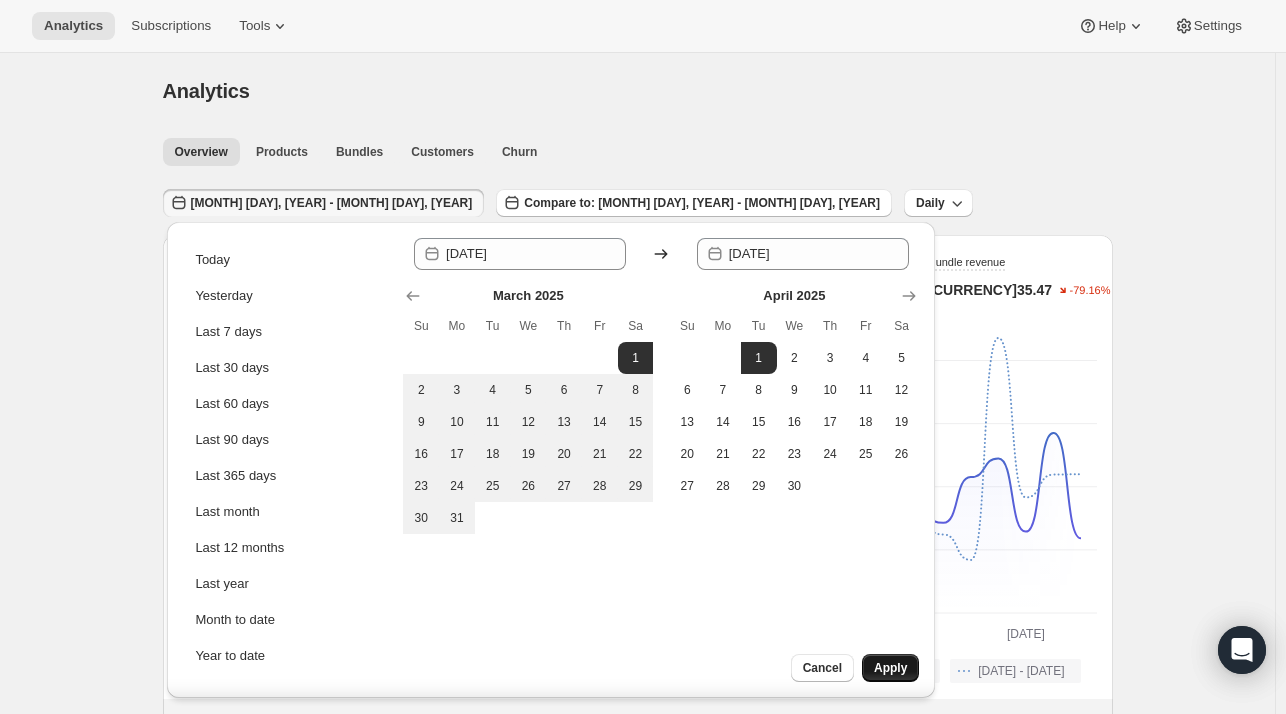 click on "Apply" at bounding box center (890, 668) 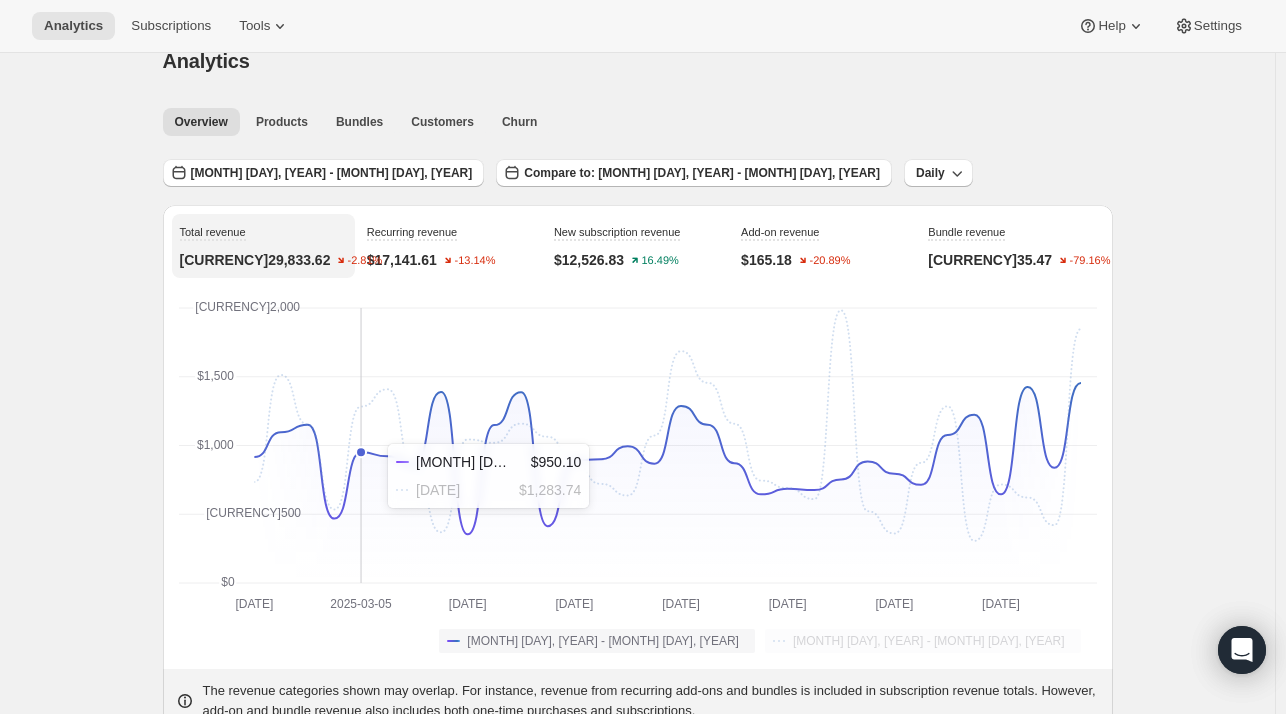 scroll, scrollTop: 6, scrollLeft: 0, axis: vertical 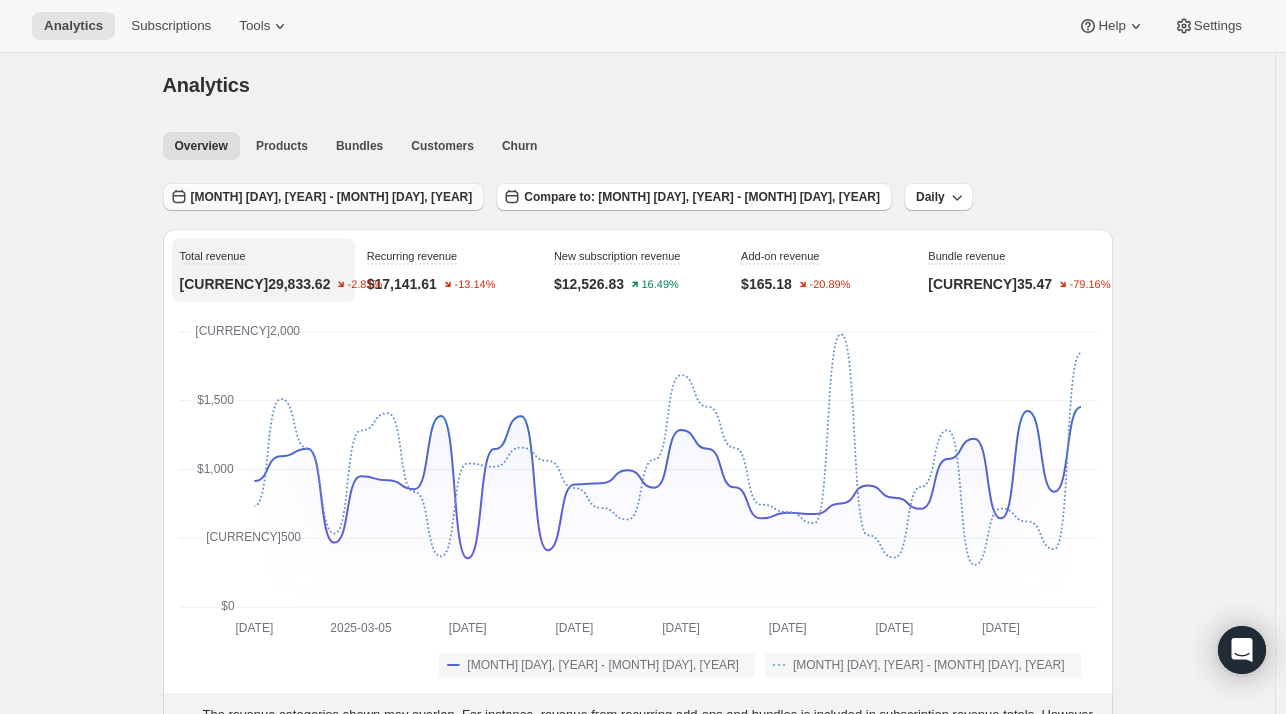 click on "[MONTH] [DAY], [YEAR] - [MONTH] [DAY], [YEAR]" at bounding box center [332, 197] 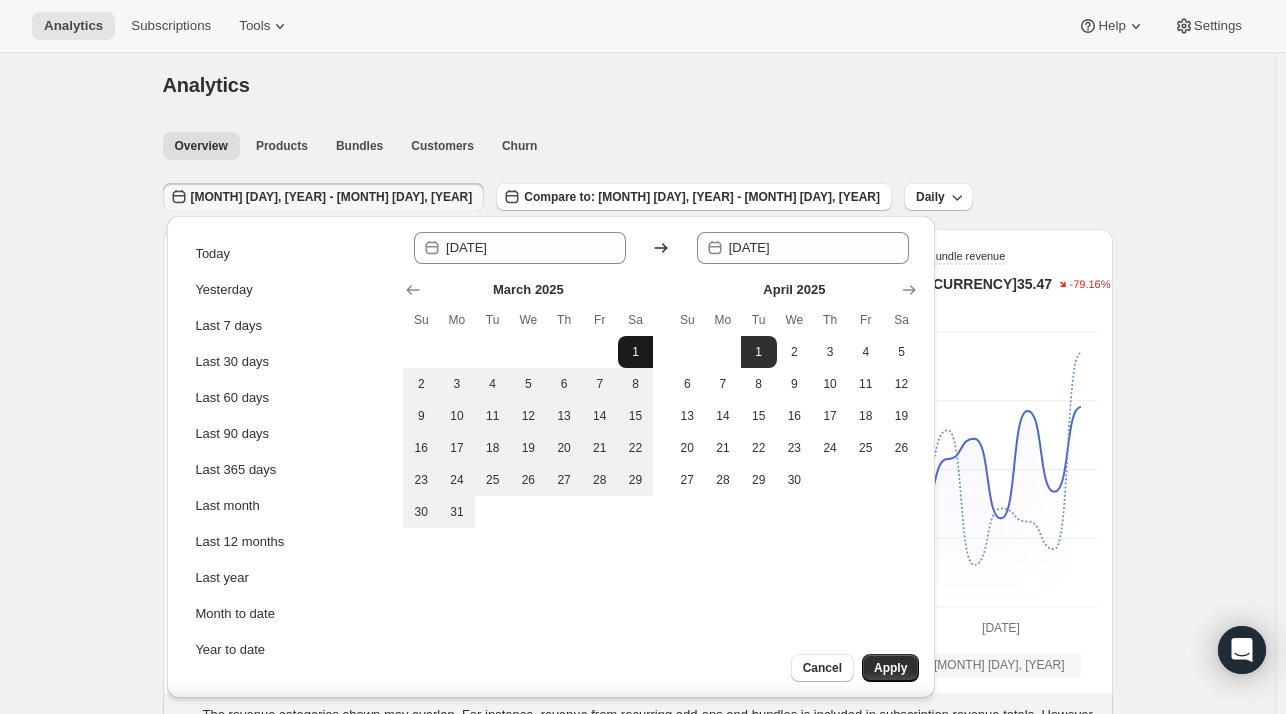 click on "1" at bounding box center [636, 352] 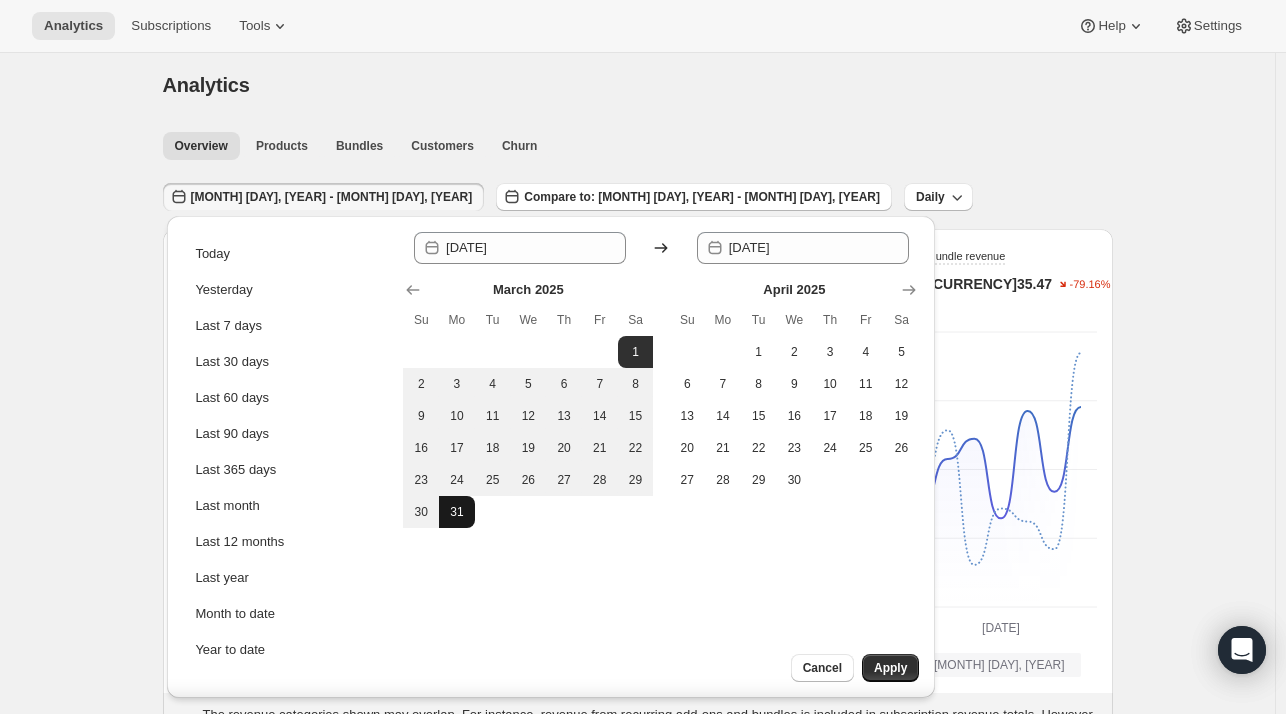 click on "31" at bounding box center (457, 512) 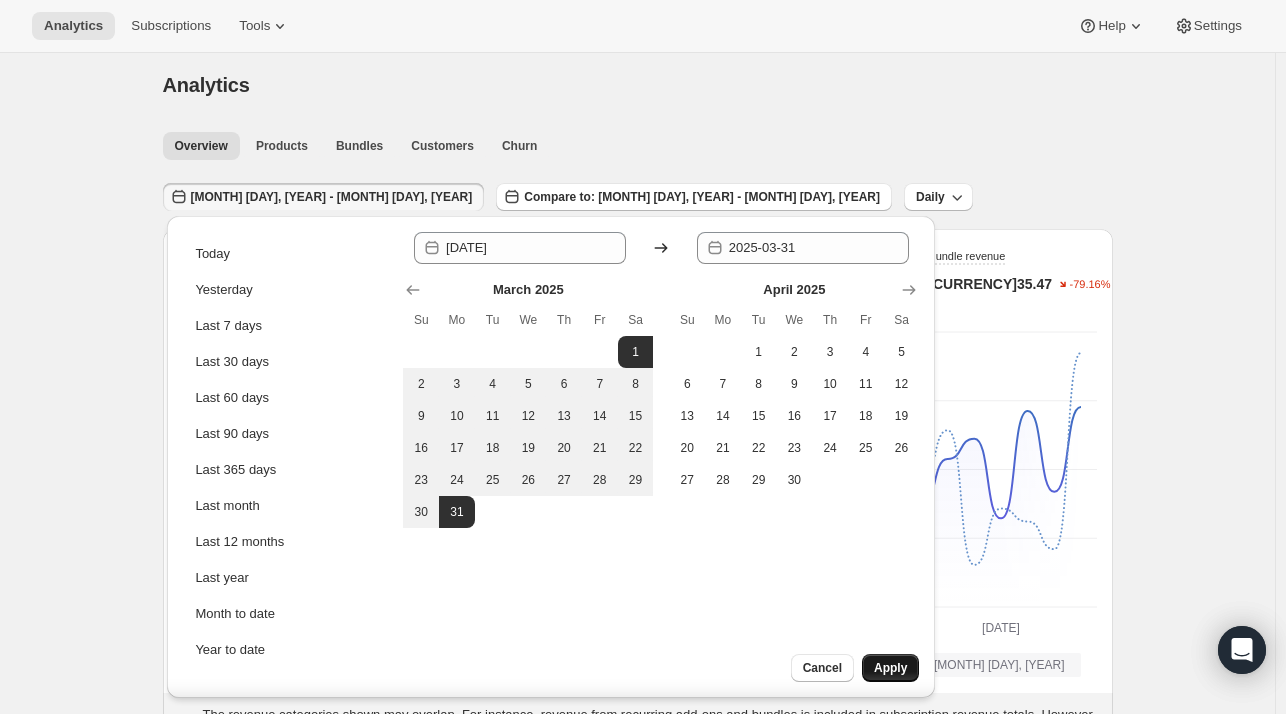 click on "Apply" at bounding box center [890, 668] 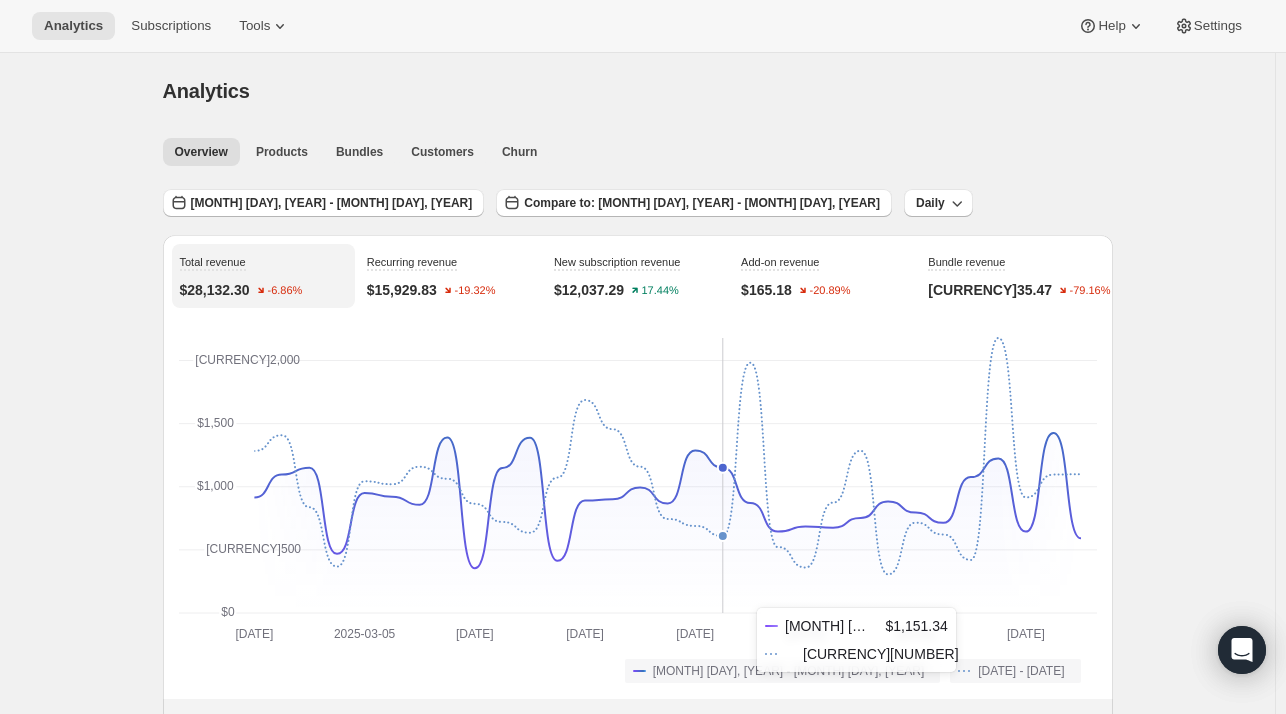 scroll, scrollTop: 0, scrollLeft: 0, axis: both 